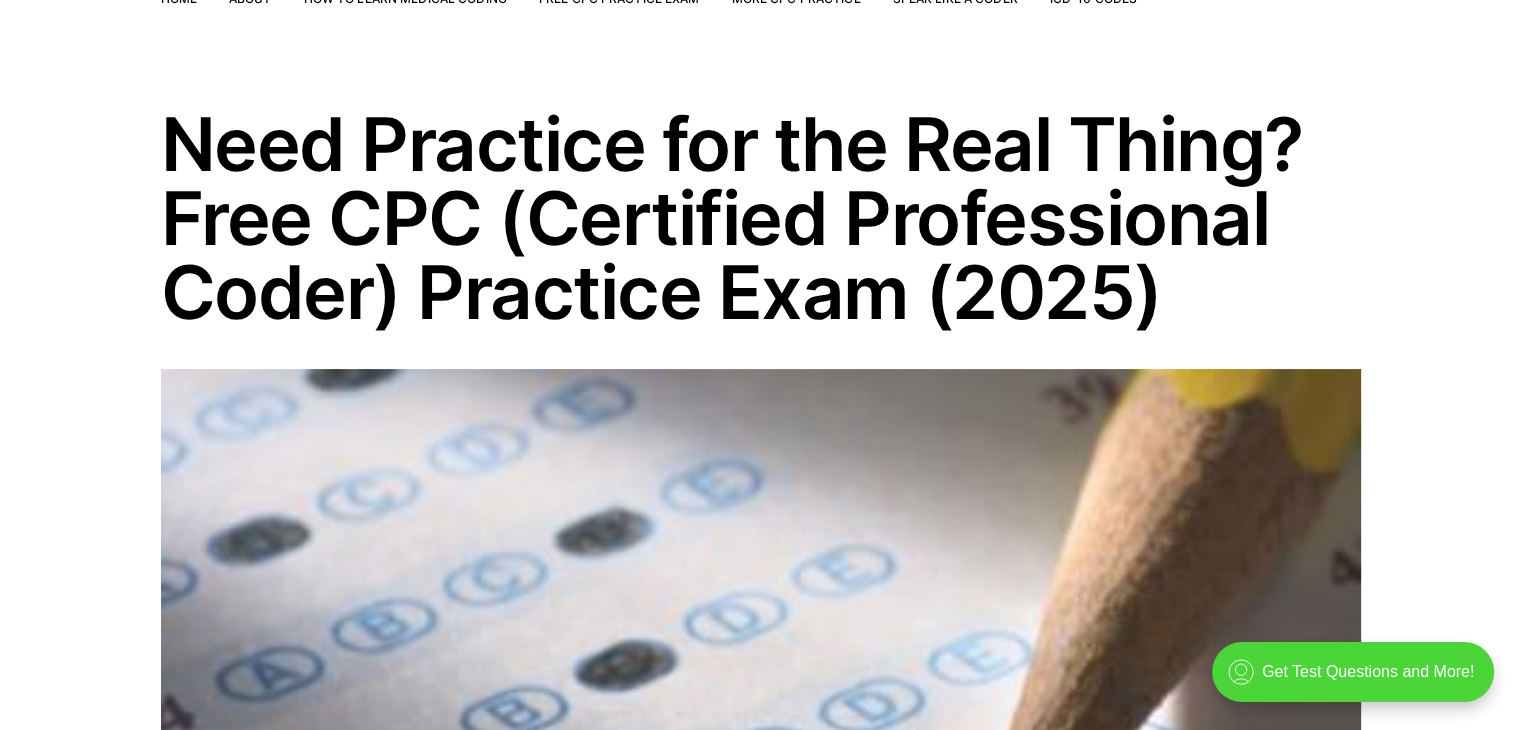 scroll, scrollTop: 0, scrollLeft: 0, axis: both 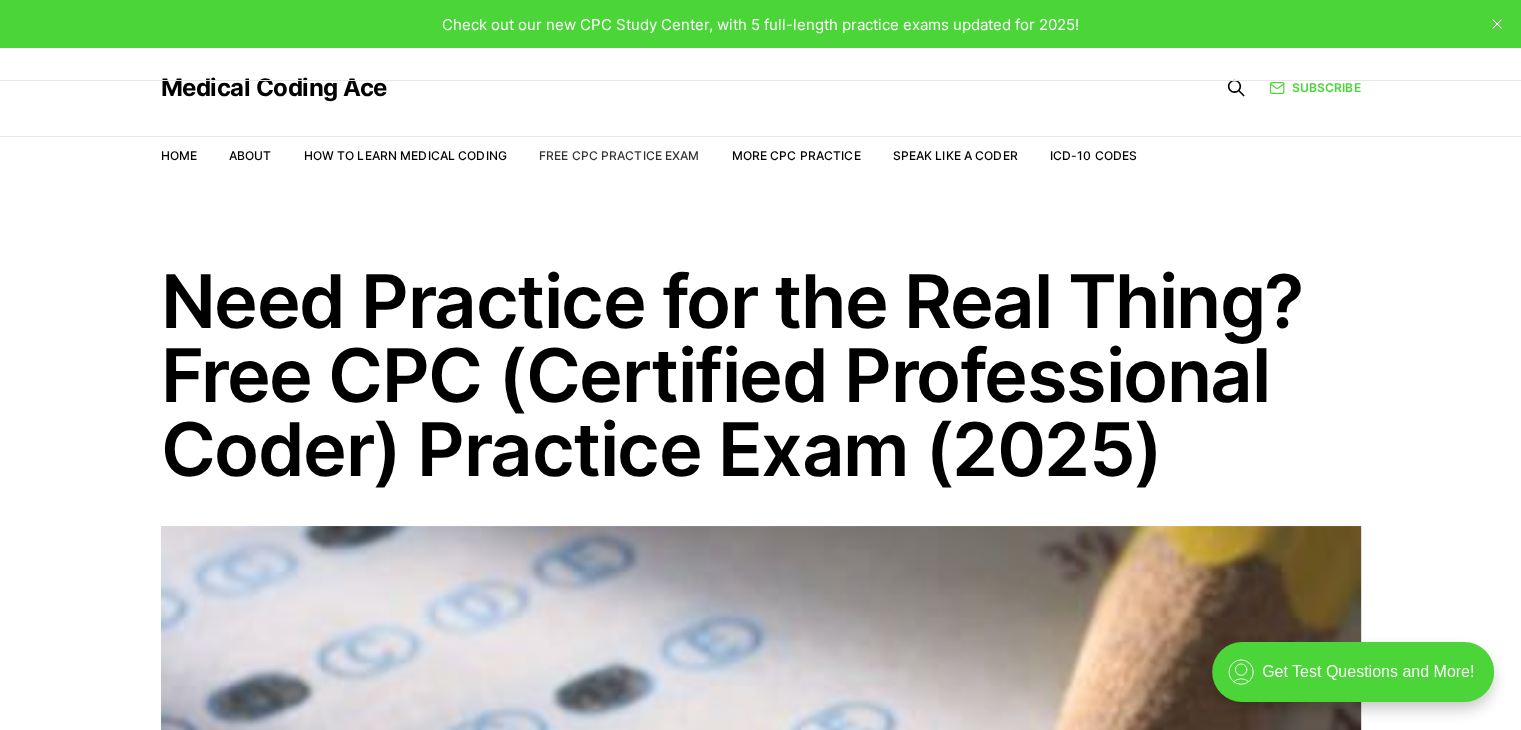 click on "Free CPC Practice Exam" at bounding box center [619, 155] 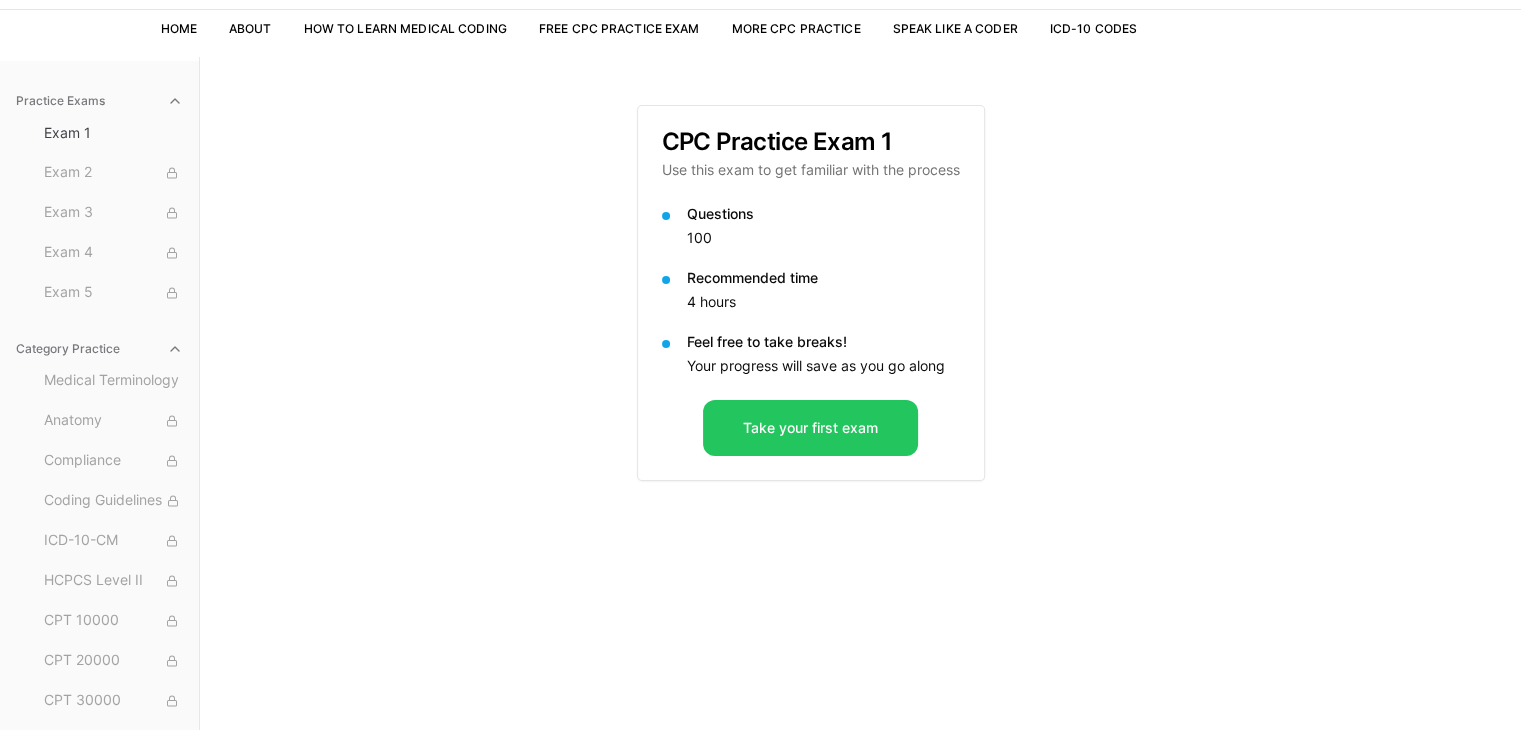 scroll, scrollTop: 0, scrollLeft: 0, axis: both 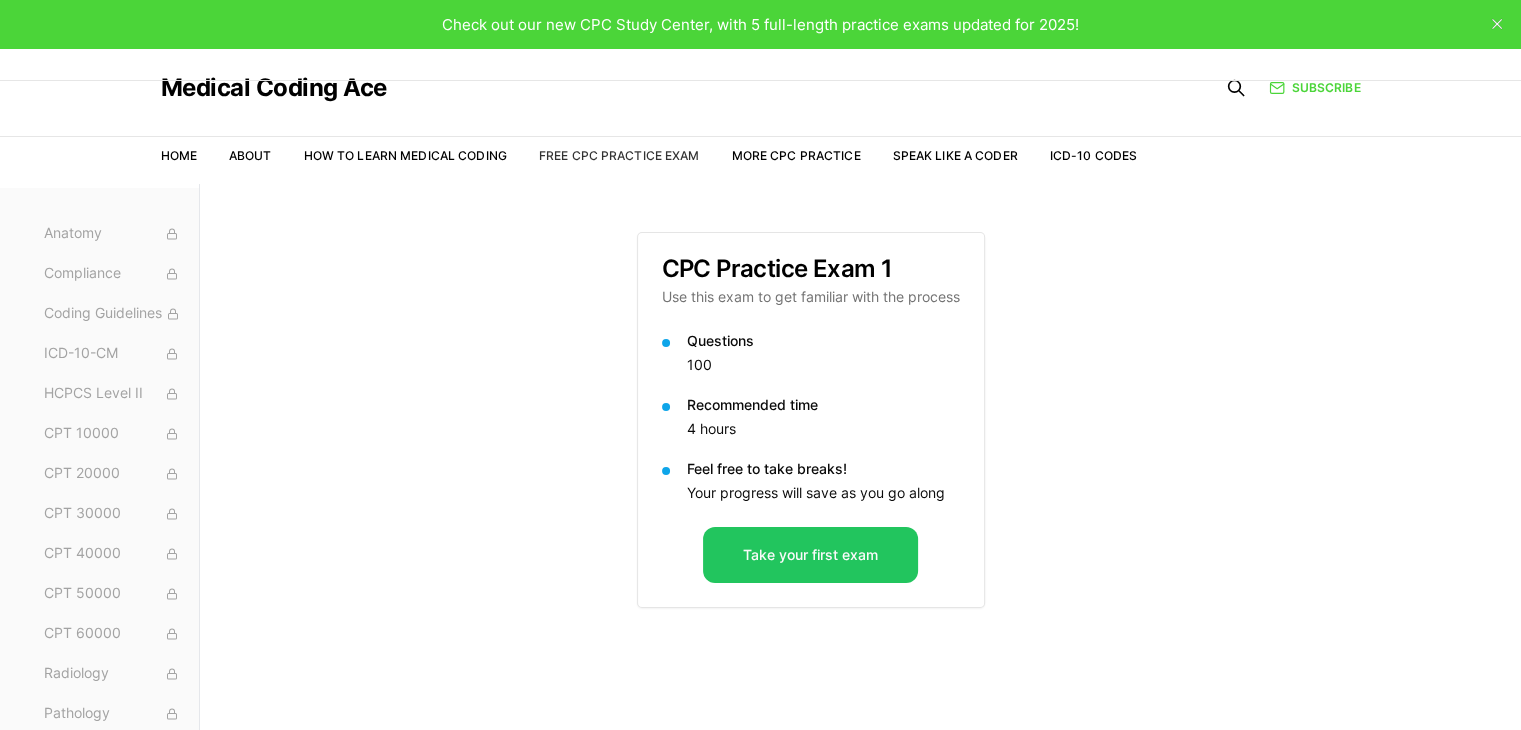 click on "Free CPC Practice Exam" at bounding box center (619, 155) 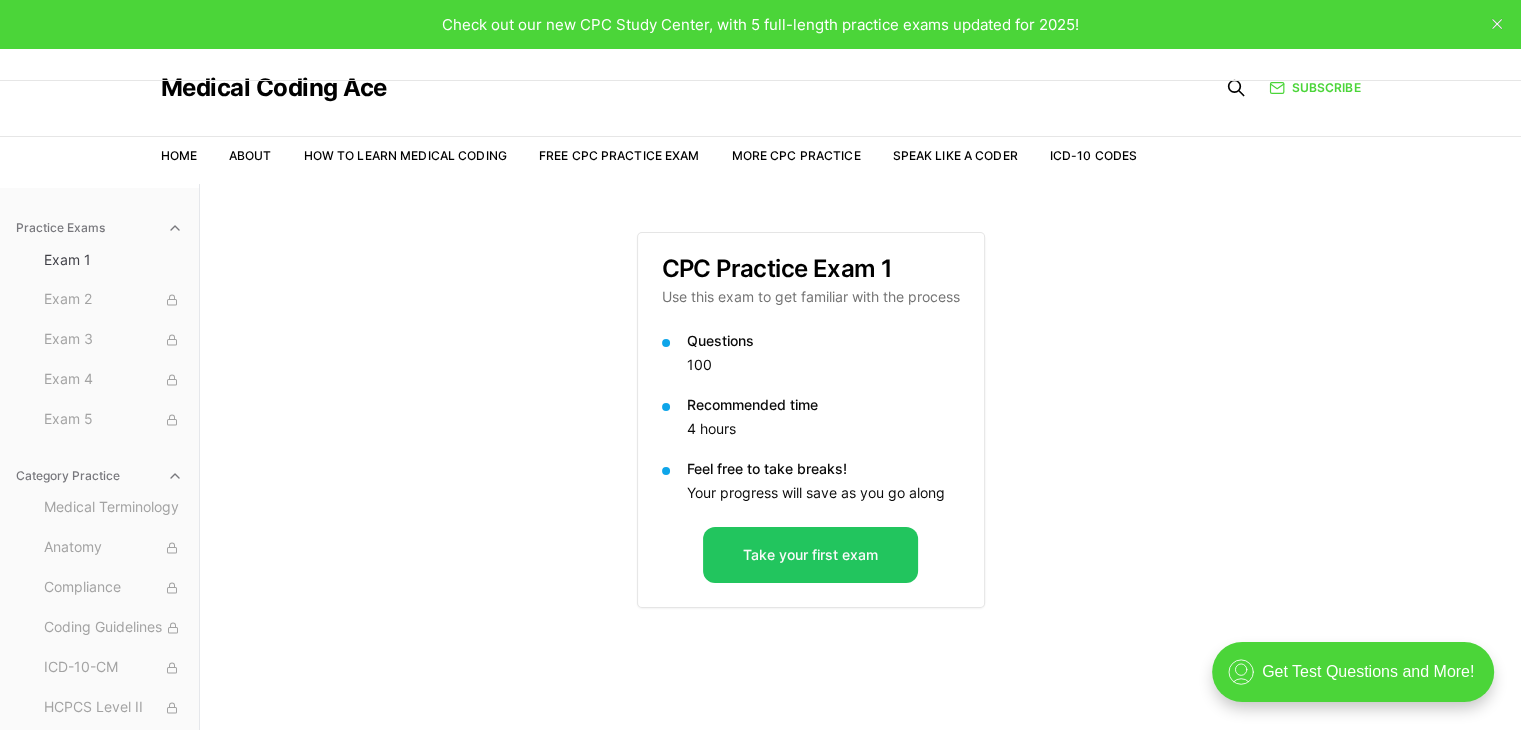 scroll, scrollTop: 0, scrollLeft: 0, axis: both 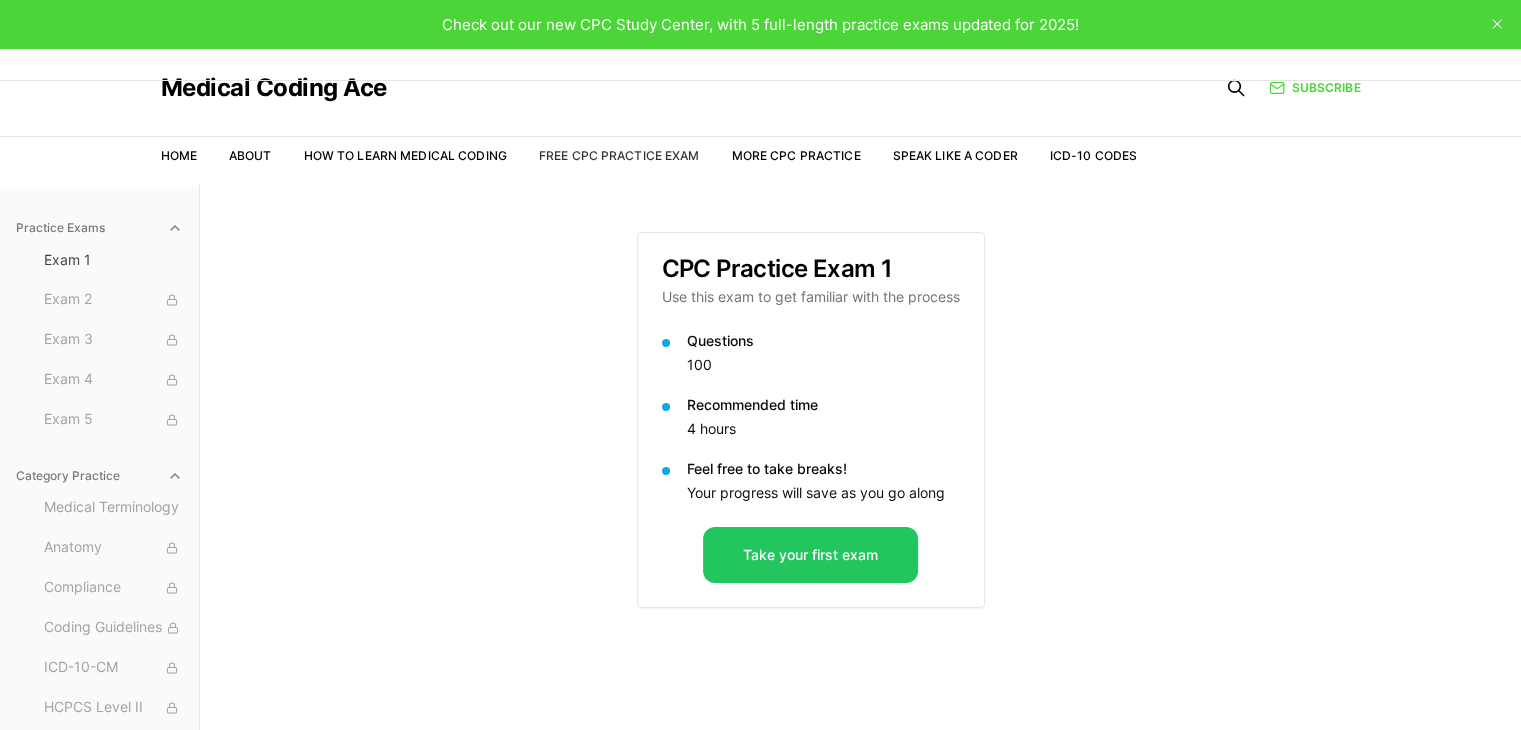 click on "Free CPC Practice Exam" at bounding box center [619, 155] 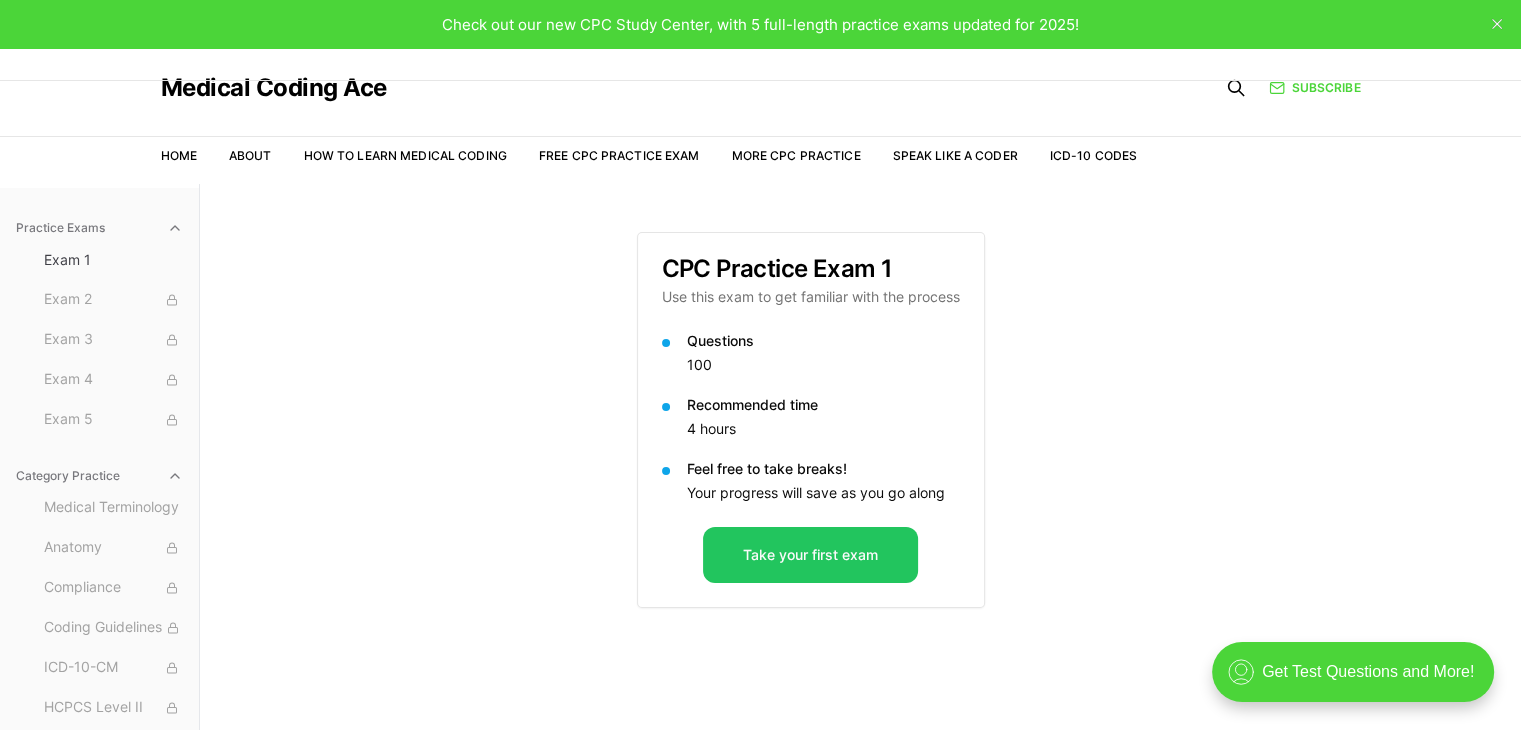 scroll, scrollTop: 0, scrollLeft: 0, axis: both 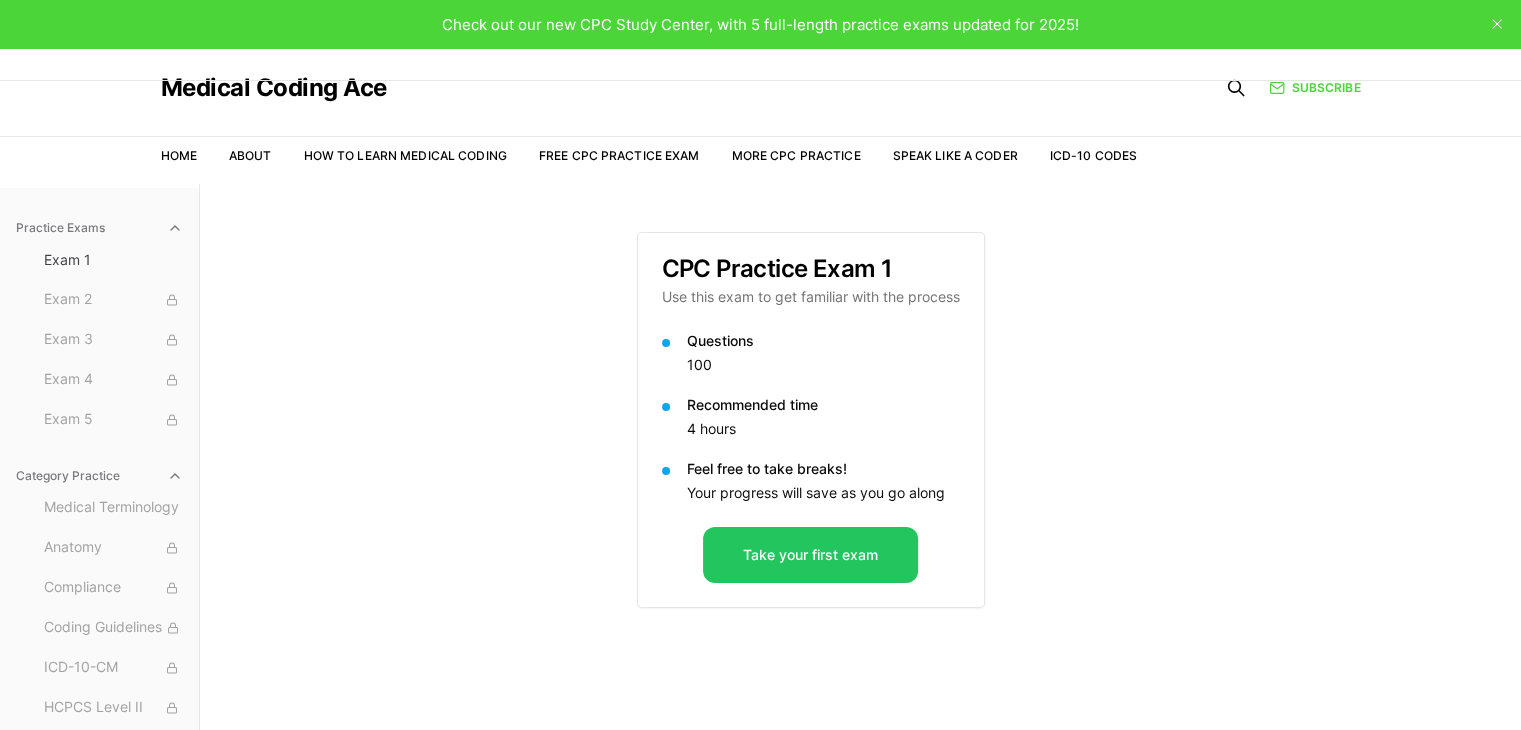 drag, startPoint x: 184, startPoint y: 57, endPoint x: 1379, endPoint y: 689, distance: 1351.8317 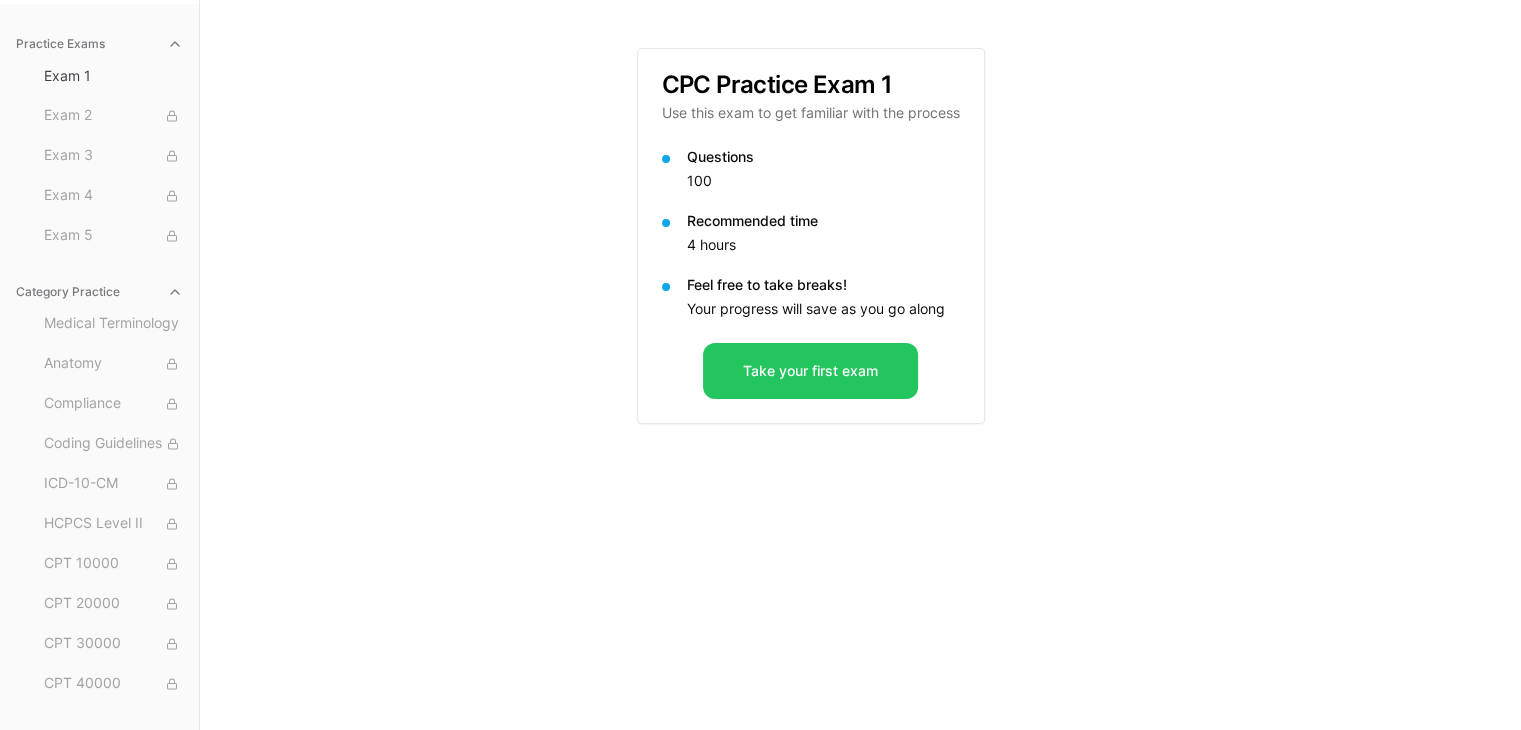 scroll, scrollTop: 0, scrollLeft: 0, axis: both 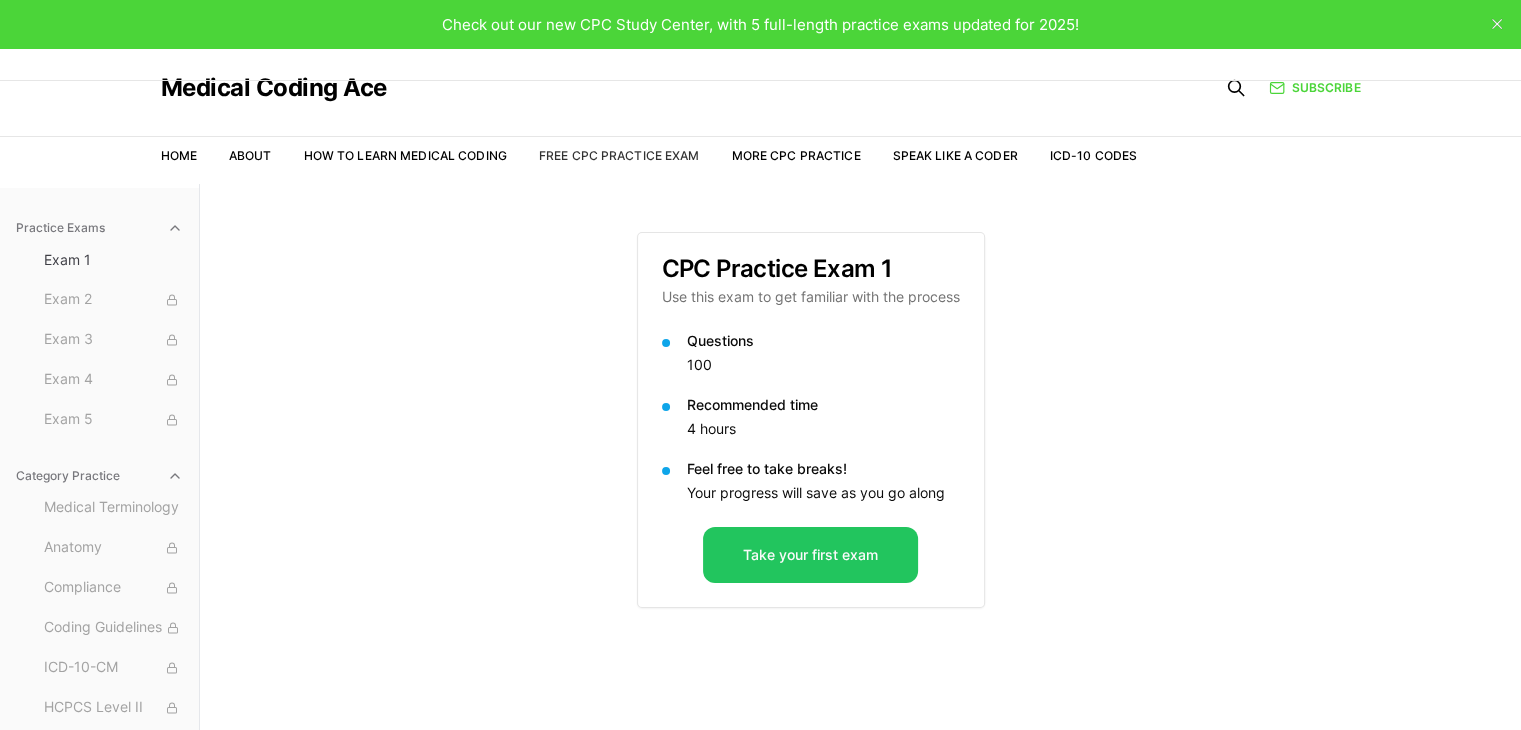 click on "Free CPC Practice Exam" at bounding box center (619, 155) 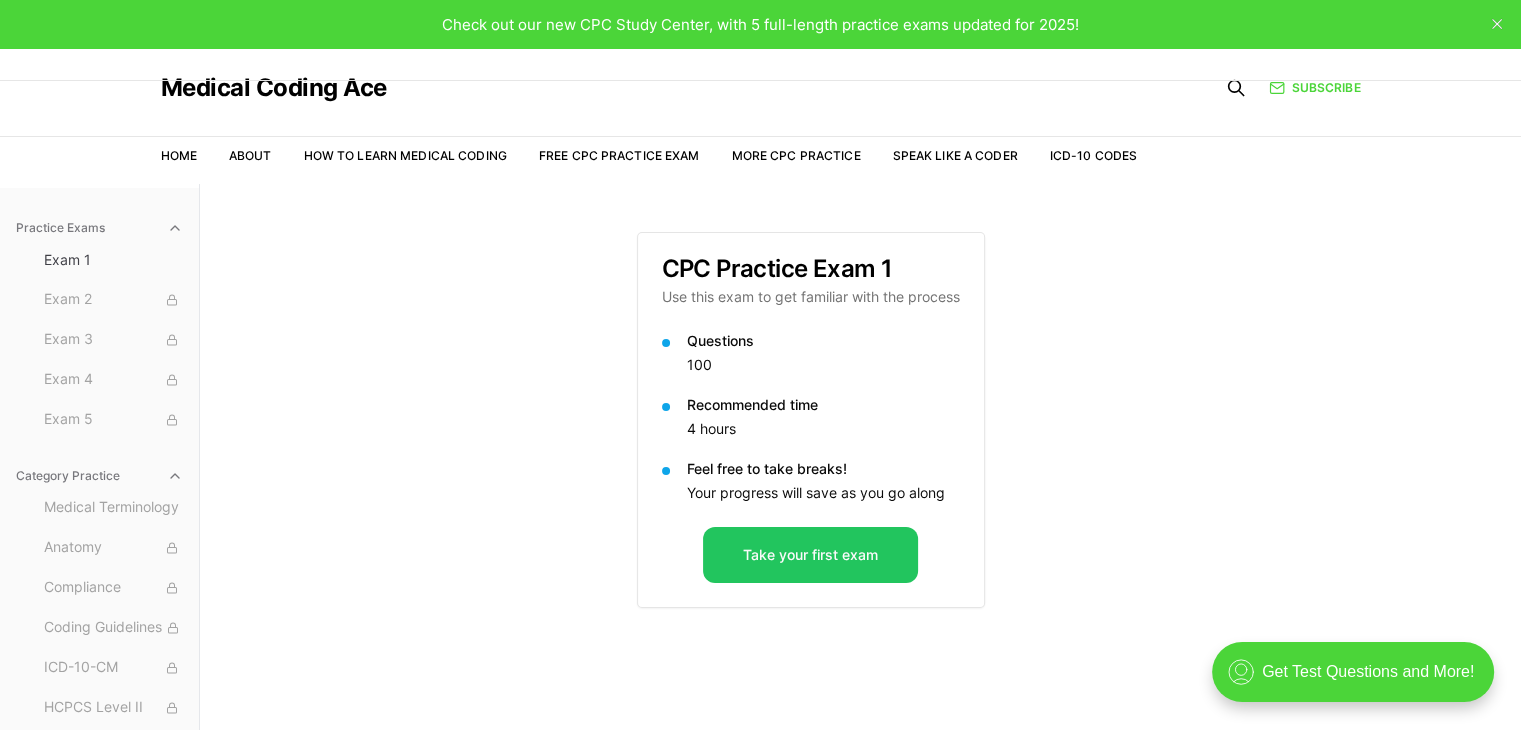scroll, scrollTop: 0, scrollLeft: 0, axis: both 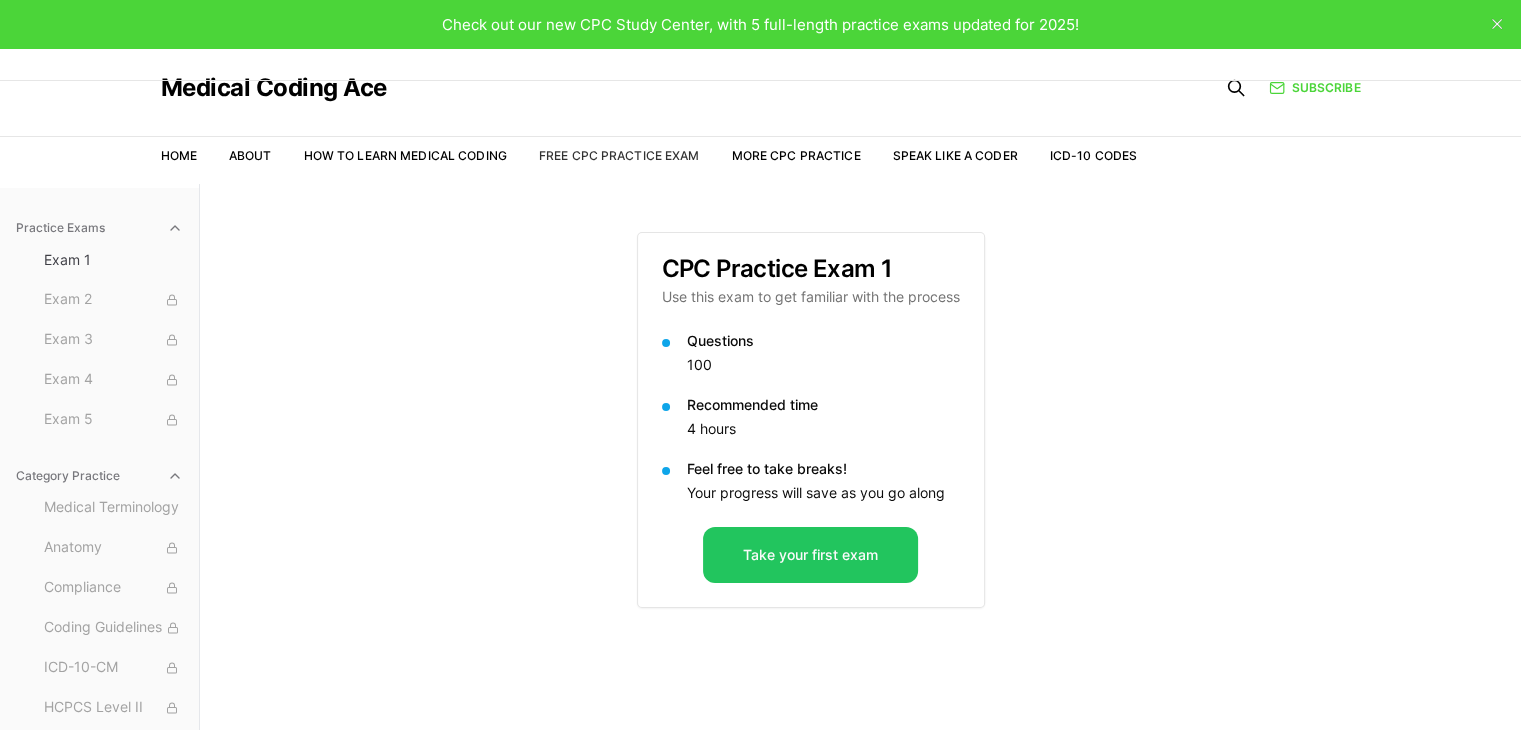 click on "Free CPC Practice Exam" at bounding box center [619, 155] 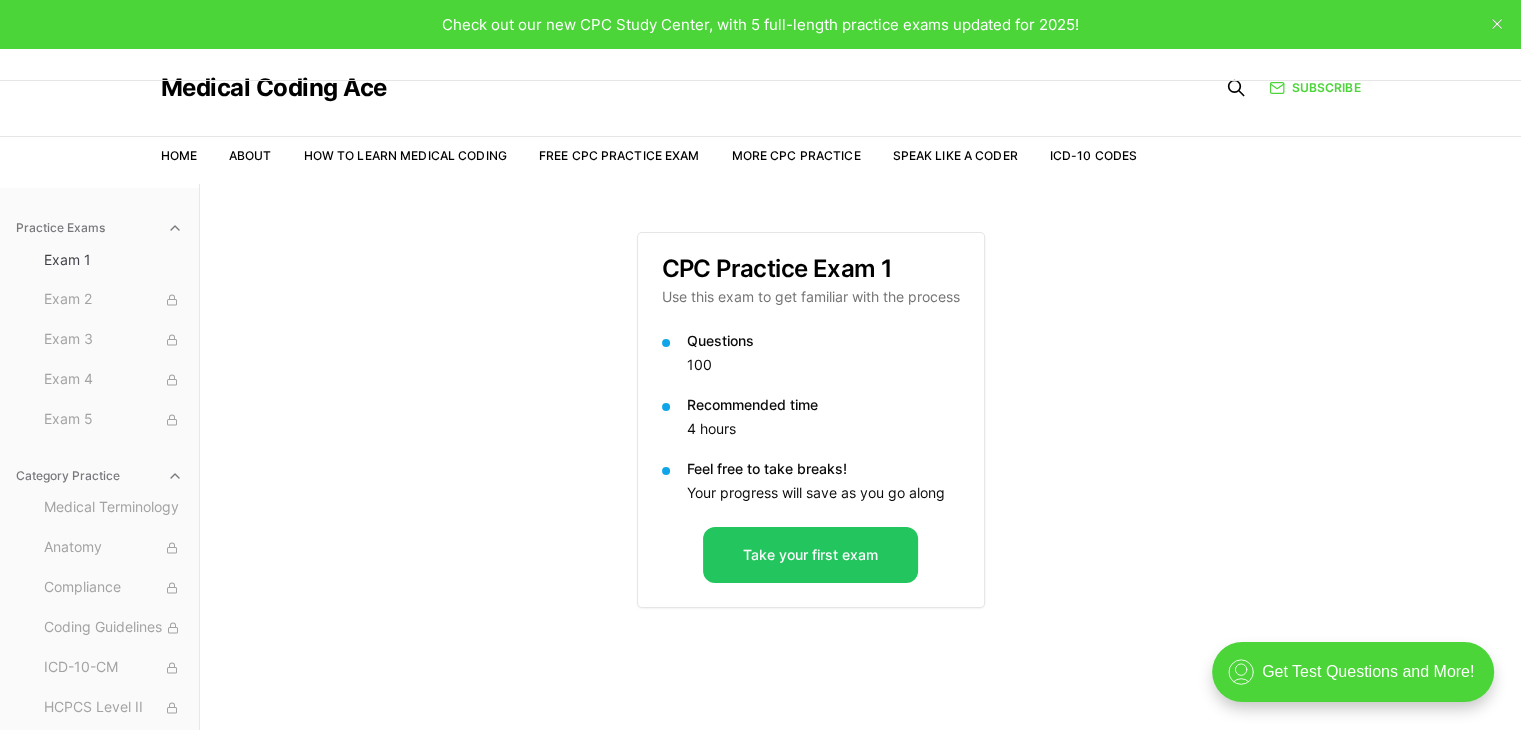 scroll, scrollTop: 0, scrollLeft: 0, axis: both 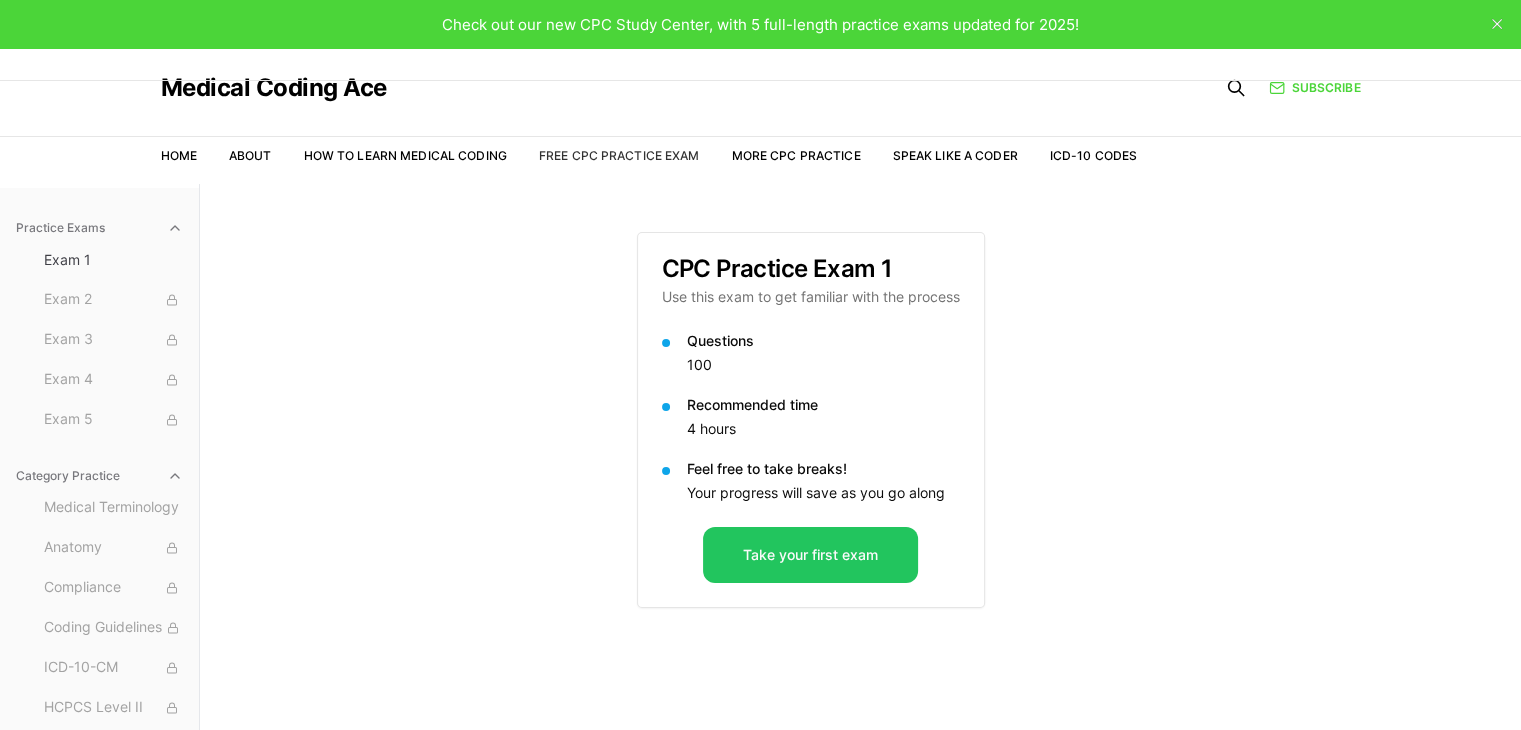 drag, startPoint x: 578, startPoint y: 150, endPoint x: 620, endPoint y: 162, distance: 43.68066 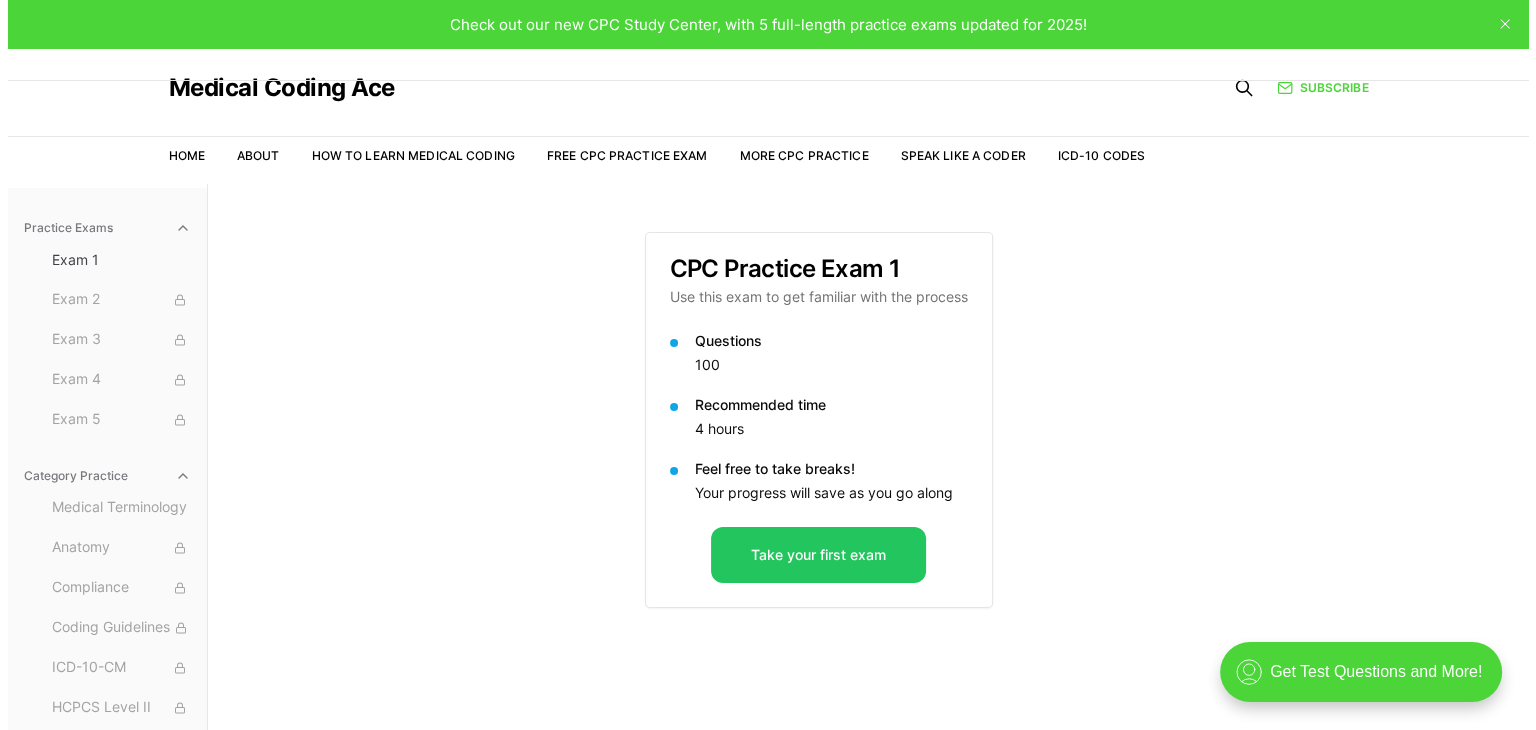 scroll, scrollTop: 0, scrollLeft: 0, axis: both 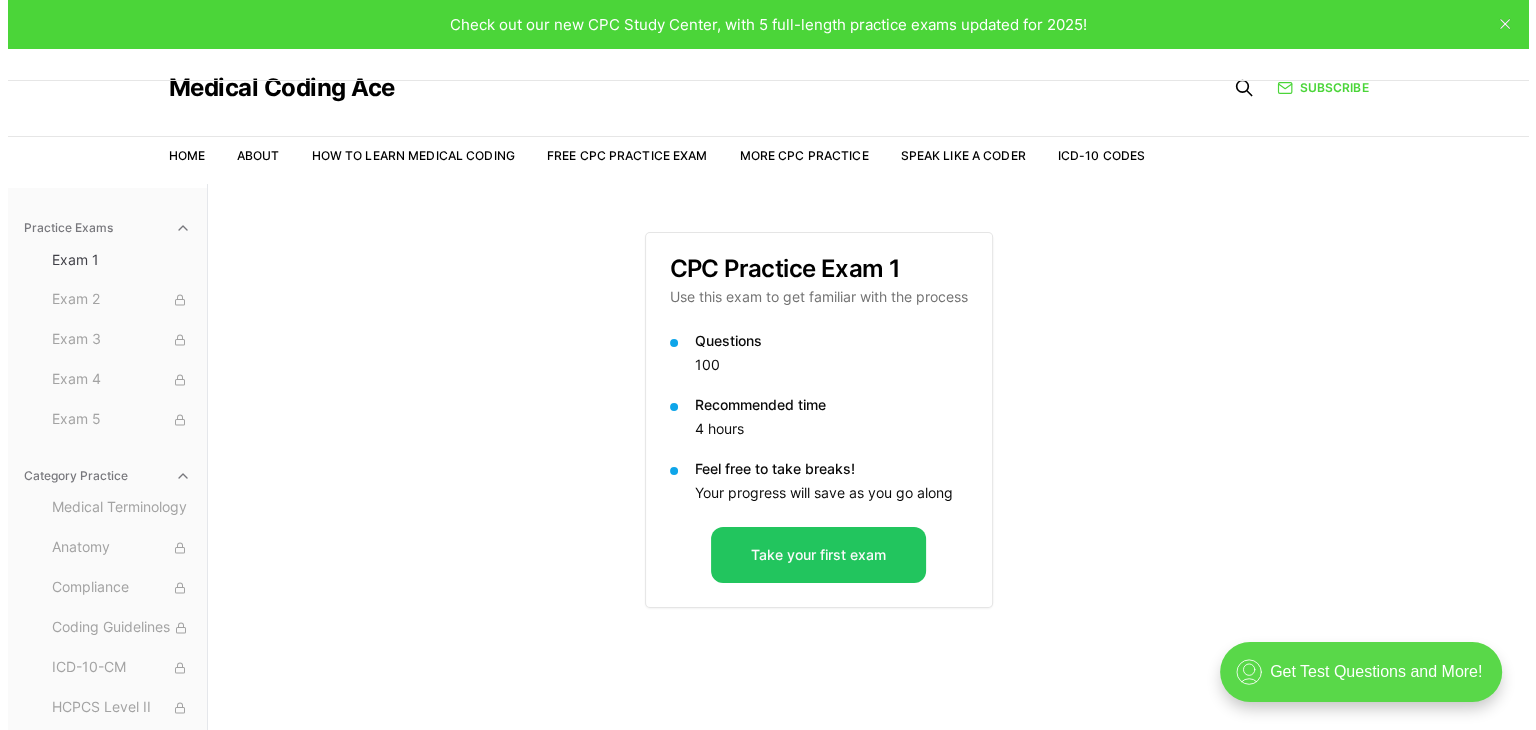 click on ".cls-1{fill:none;stroke:currentColor;stroke-linecap:round;stroke-linejoin:round;stroke-width:0.8px;}   Get Test Questions and More!" at bounding box center [1360, 672] 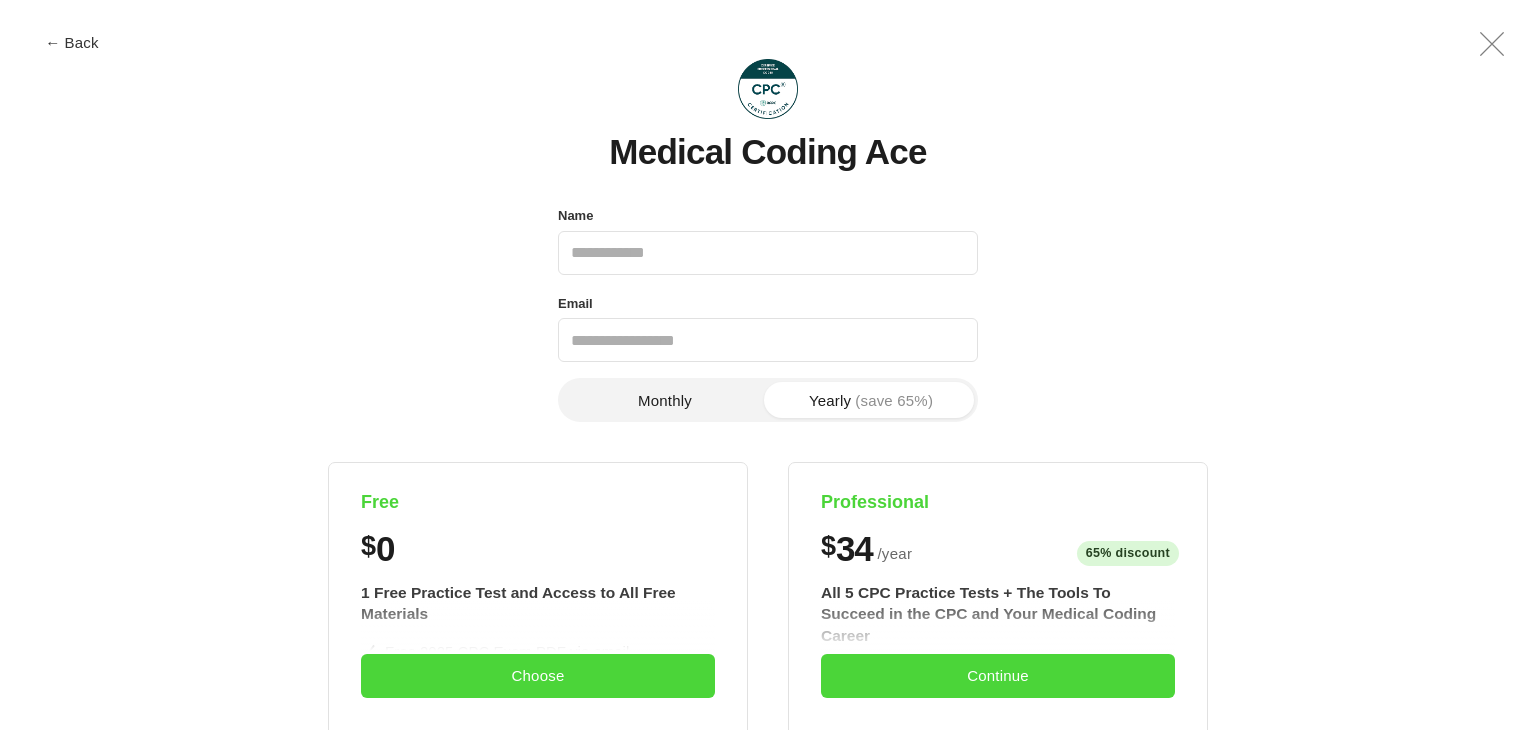 scroll, scrollTop: 0, scrollLeft: 0, axis: both 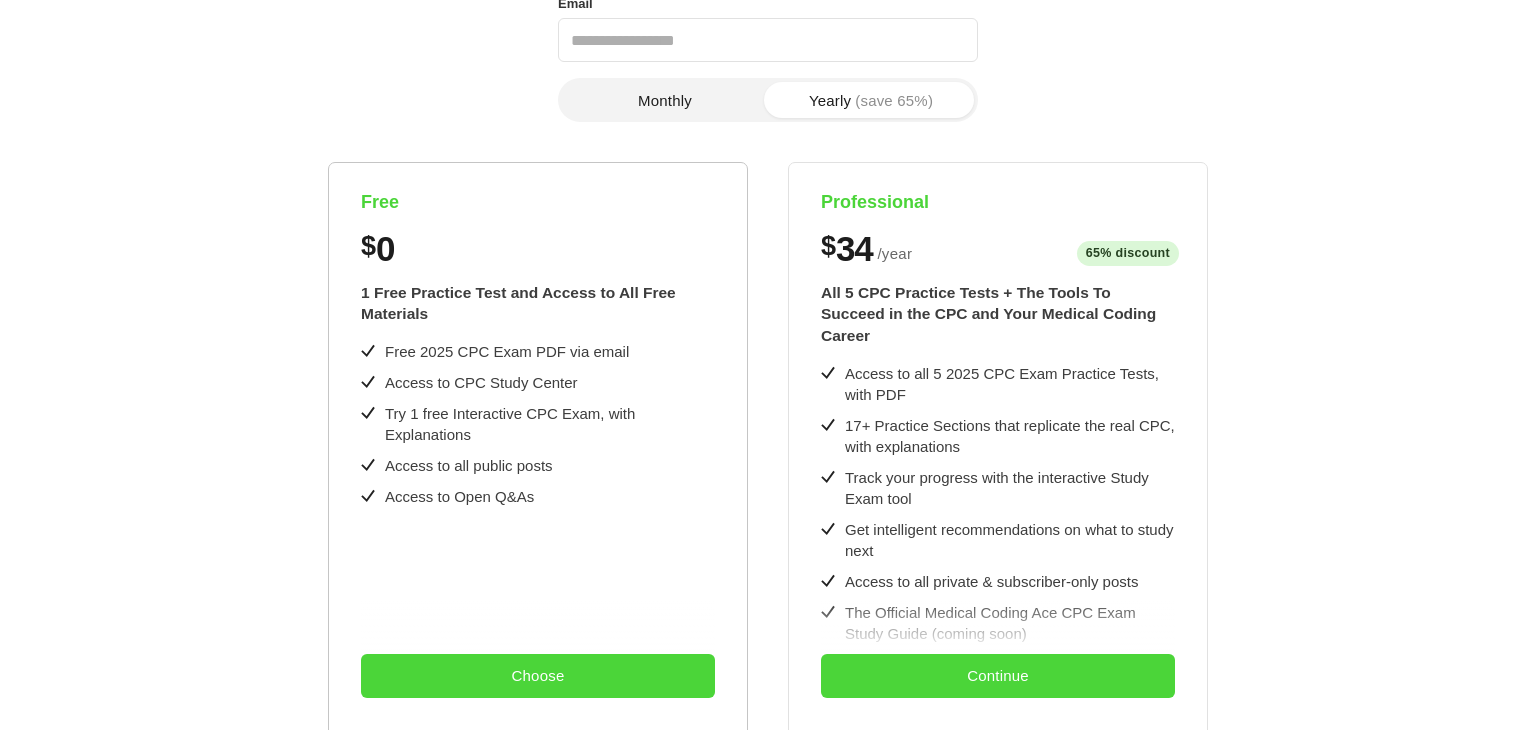 click on "Free 2025 CPC Exam PDF via email Access to CPC Study Center Try 1 free Interactive CPC Exam, with Explanations Access to all public posts Access to Open Q&As" at bounding box center (538, 424) 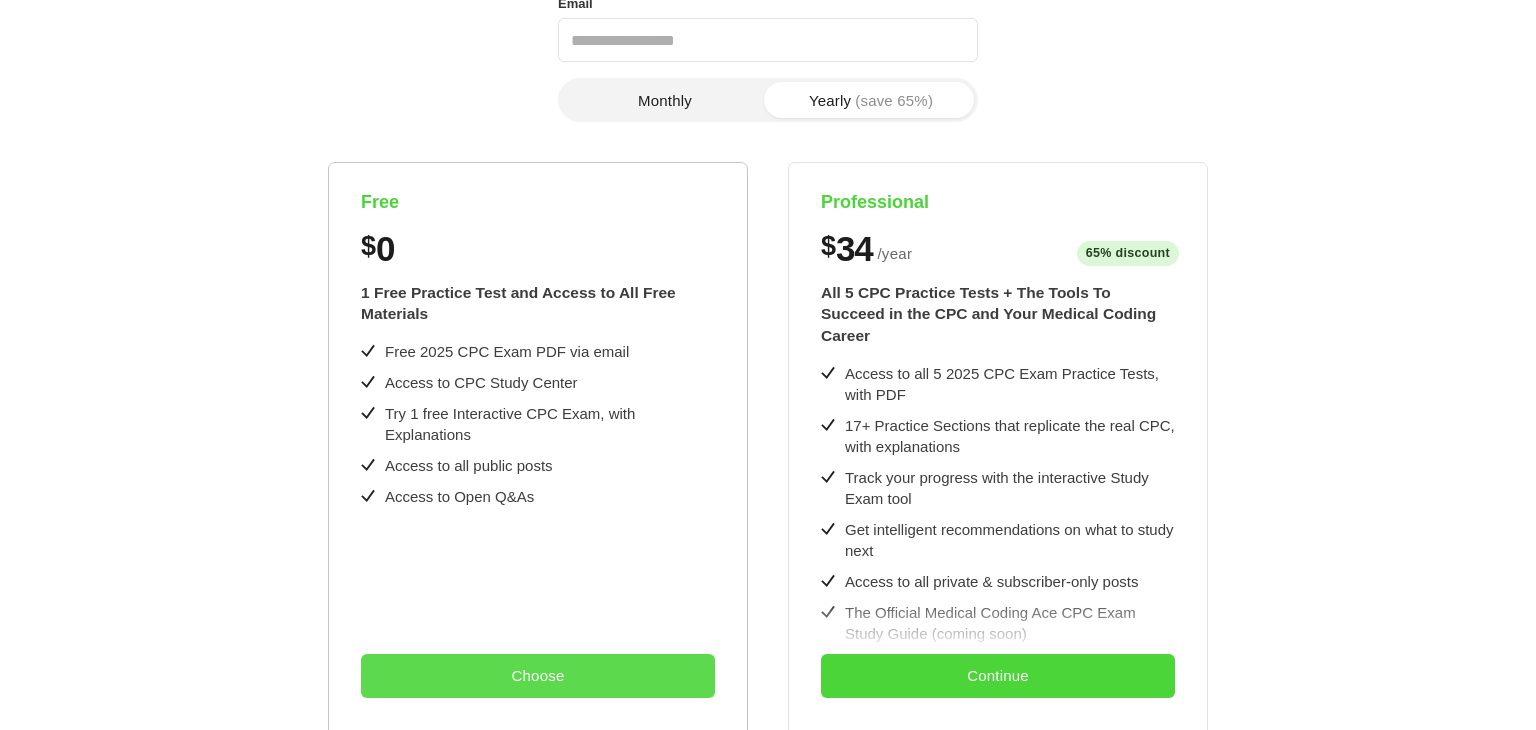 click on "Choose" at bounding box center [538, 676] 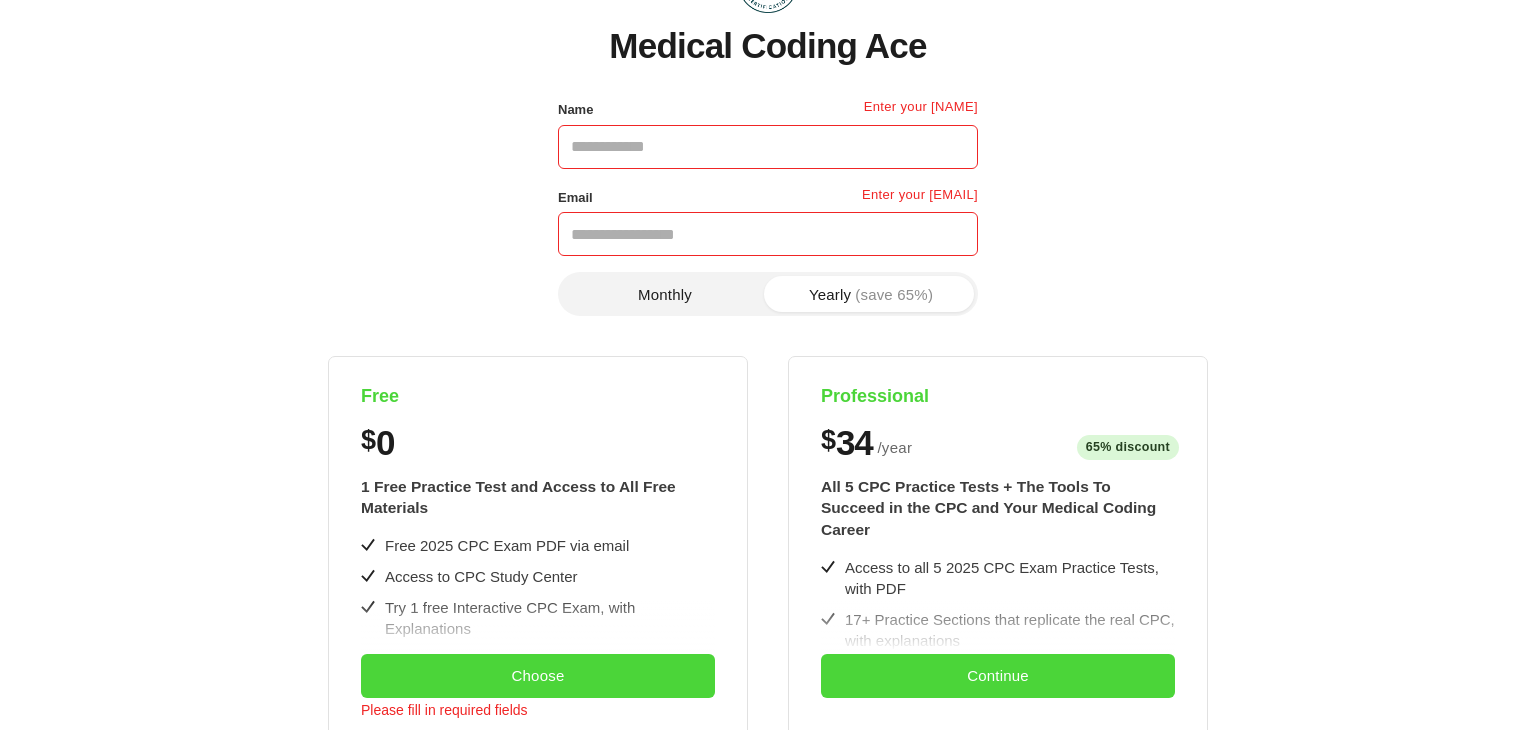 scroll, scrollTop: 0, scrollLeft: 0, axis: both 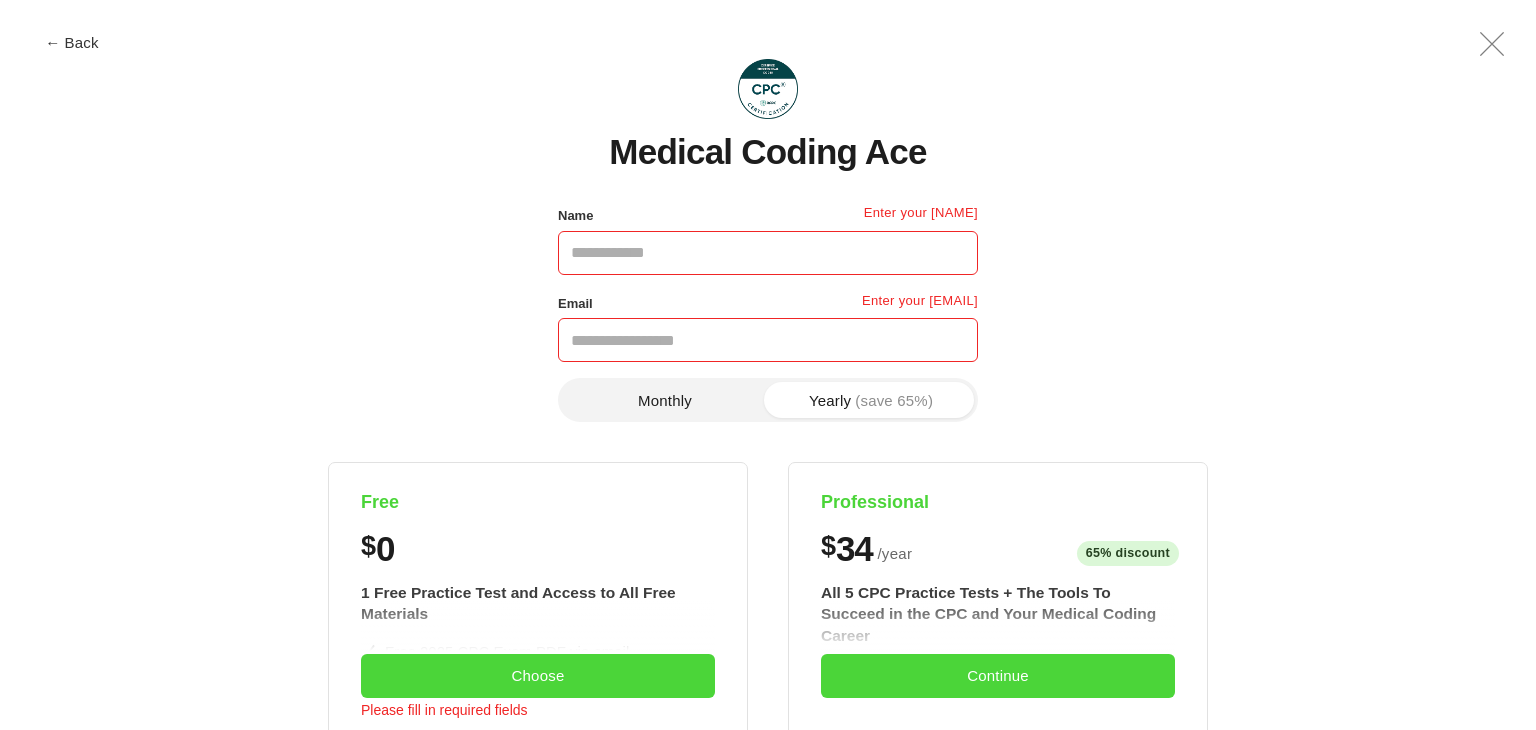 click on "Name" at bounding box center (768, 253) 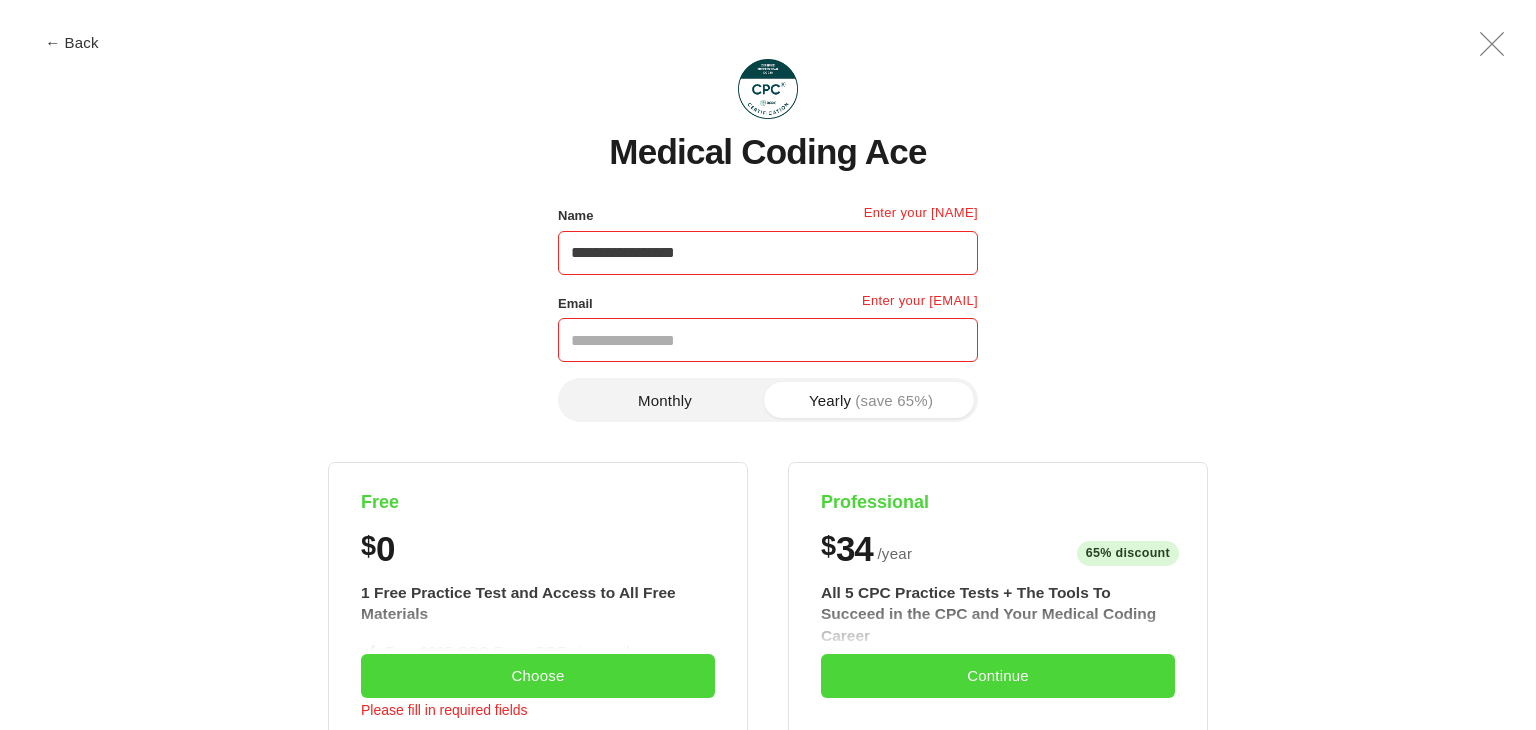 type on "**********" 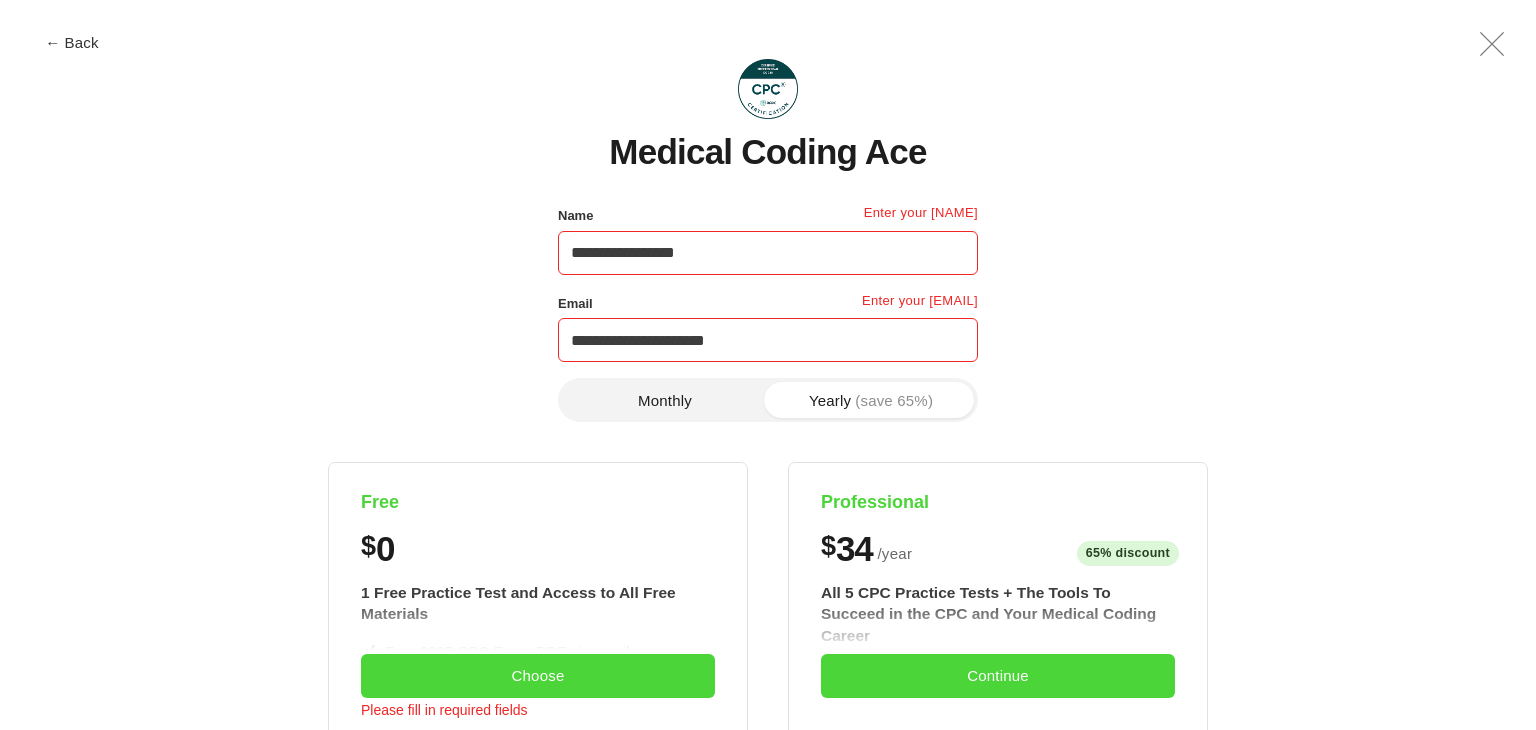 type on "**********" 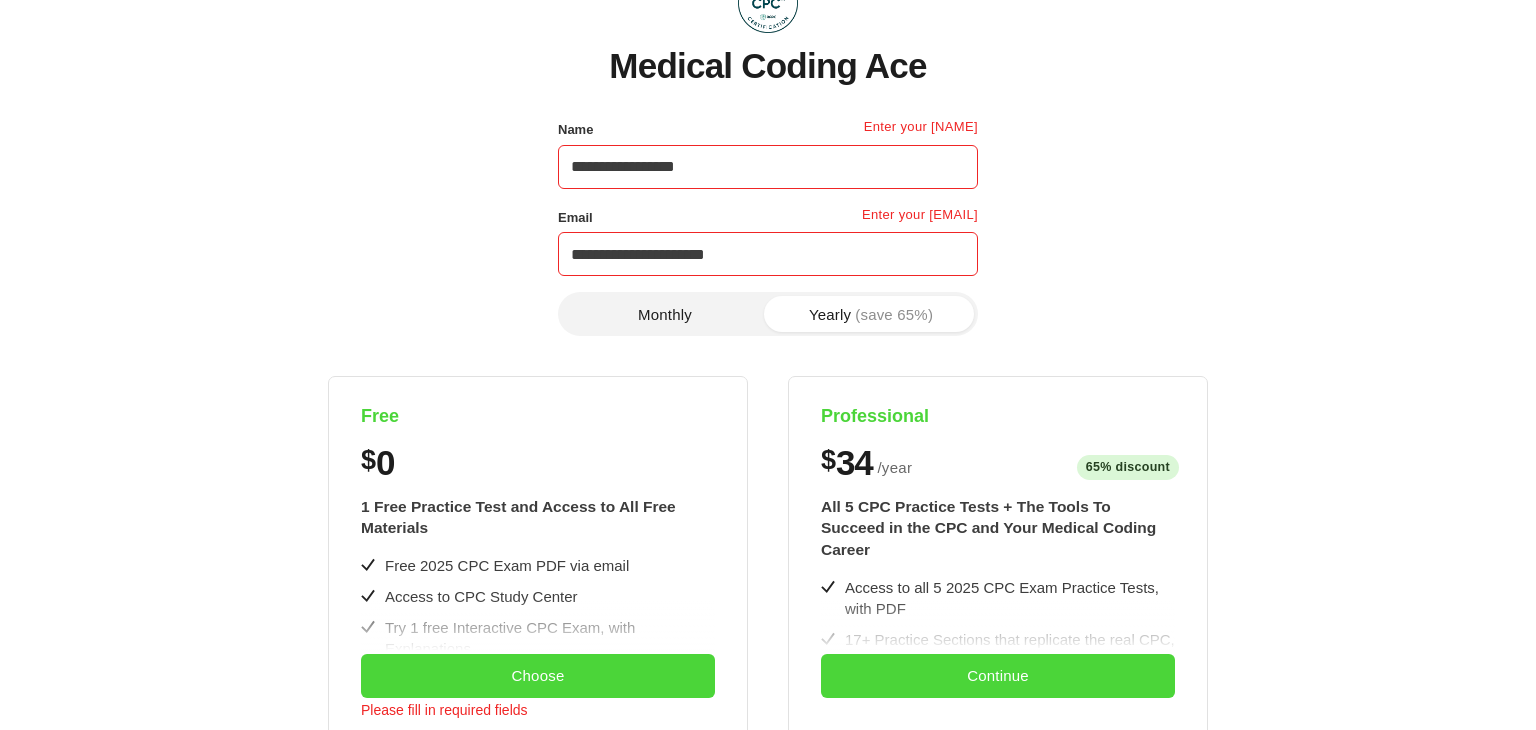 scroll, scrollTop: 0, scrollLeft: 0, axis: both 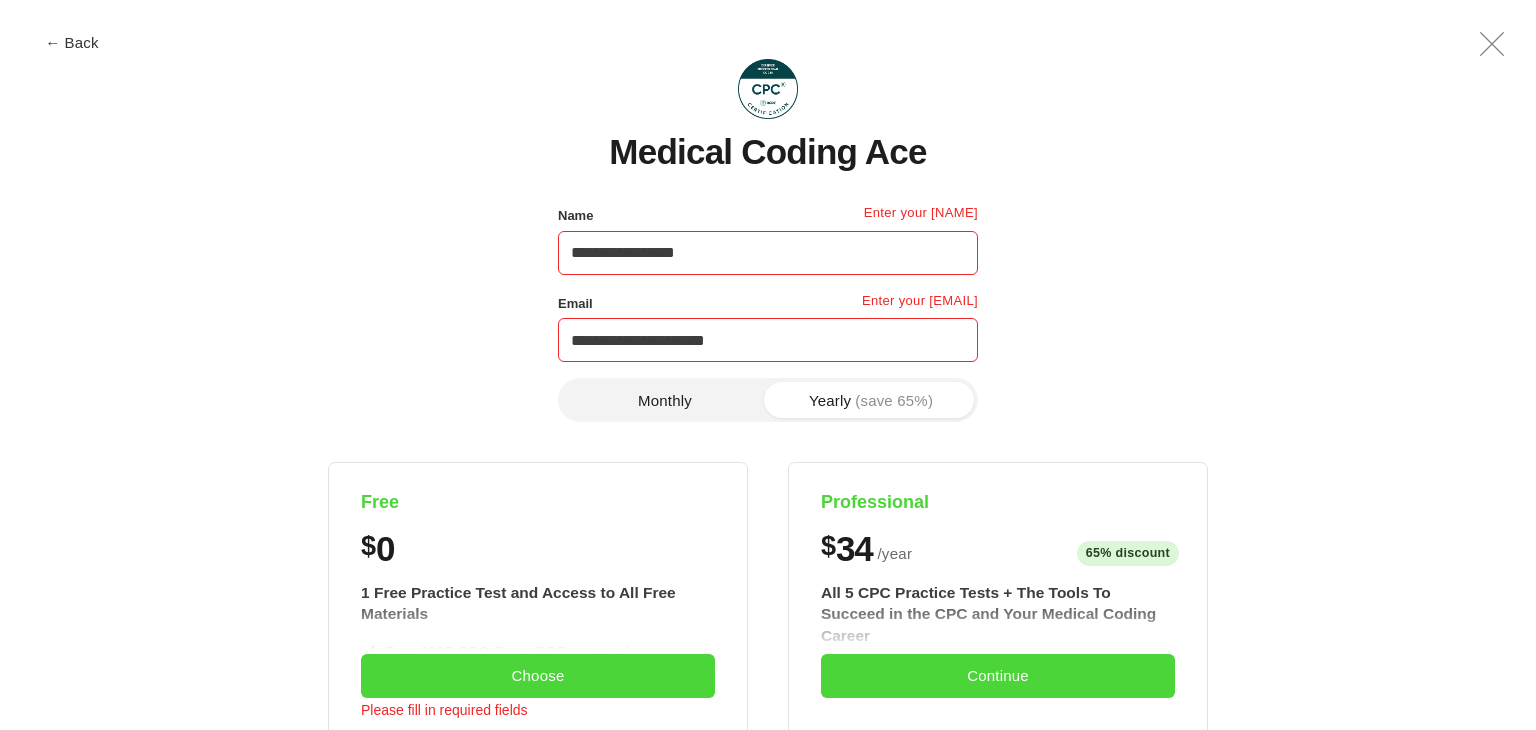 click on "Monthly Yearly (save 65%) Free $ 0 1 Free Practice Test and Access to All Free Materials Free 2025 CPC Exam PDF via email Access to CPC Study Center Try 1 free Interactive CPC Exam, with Explanations Access to all public posts Access to Open Q&As Choose Please fill in required fields Professional $ 34 / year 65% discount $8/month All 5 CPC Practice Tests + The Tools To Succeed in the CPC and Your Medical Coding Career Access to all 5 2025 CPC Exam Practice Tests, with PDF 17+ Practice Sections that replicate the real CPC, with explanations Track your progress with the interactive Study Exam tool Get intelligent recommendations on what to study next Access to all private & subscriber-only posts The Official Medical Coding Ace CPC Exam Study Guide (coming soon) Early access to our upcoming Job Hunt & Career Tools Free 2025 CPC Exam PDF via email Access to all public posts Access to Open Q&As Full refund backed by our Coding Satisfaction Guarantee Cancel Anytime via Online or Email Continue" at bounding box center (768, 838) 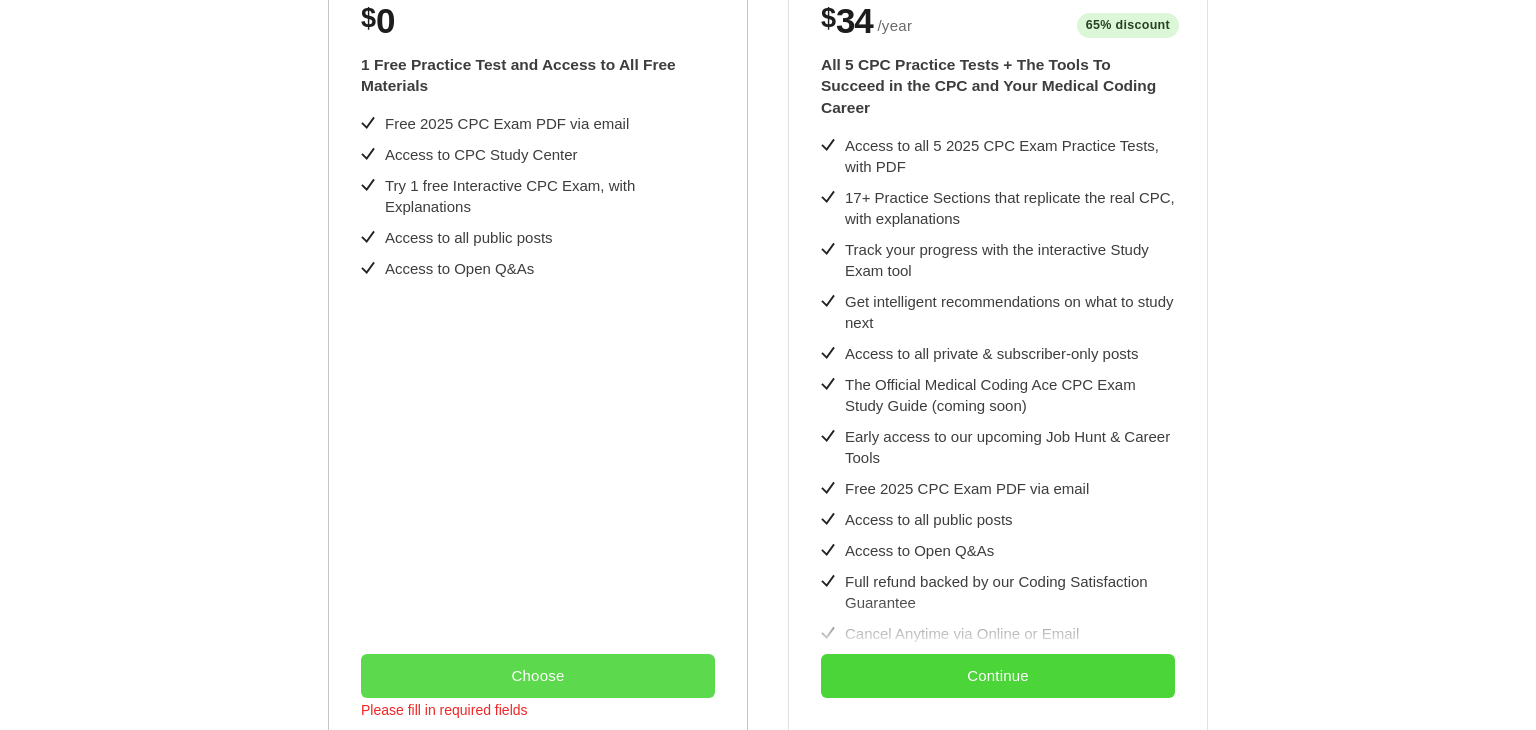 scroll, scrollTop: 698, scrollLeft: 0, axis: vertical 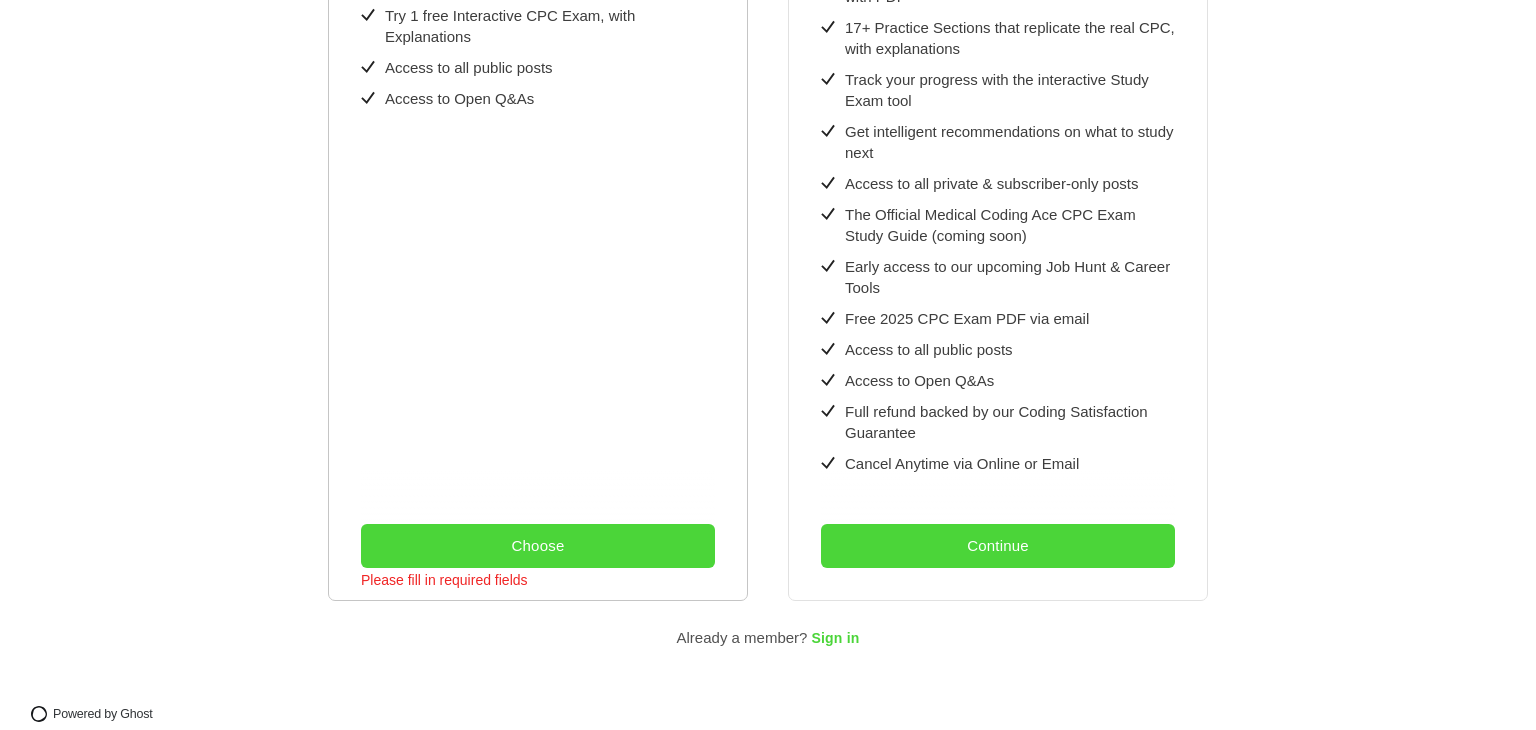 click on "1 Free Practice Test and Access to All Free Materials Free 2025 CPC Exam PDF via email Access to CPC Study Center Try 1 free Interactive CPC Exam, with Explanations Access to all public posts Access to Open Q&As" at bounding box center (538, 176) 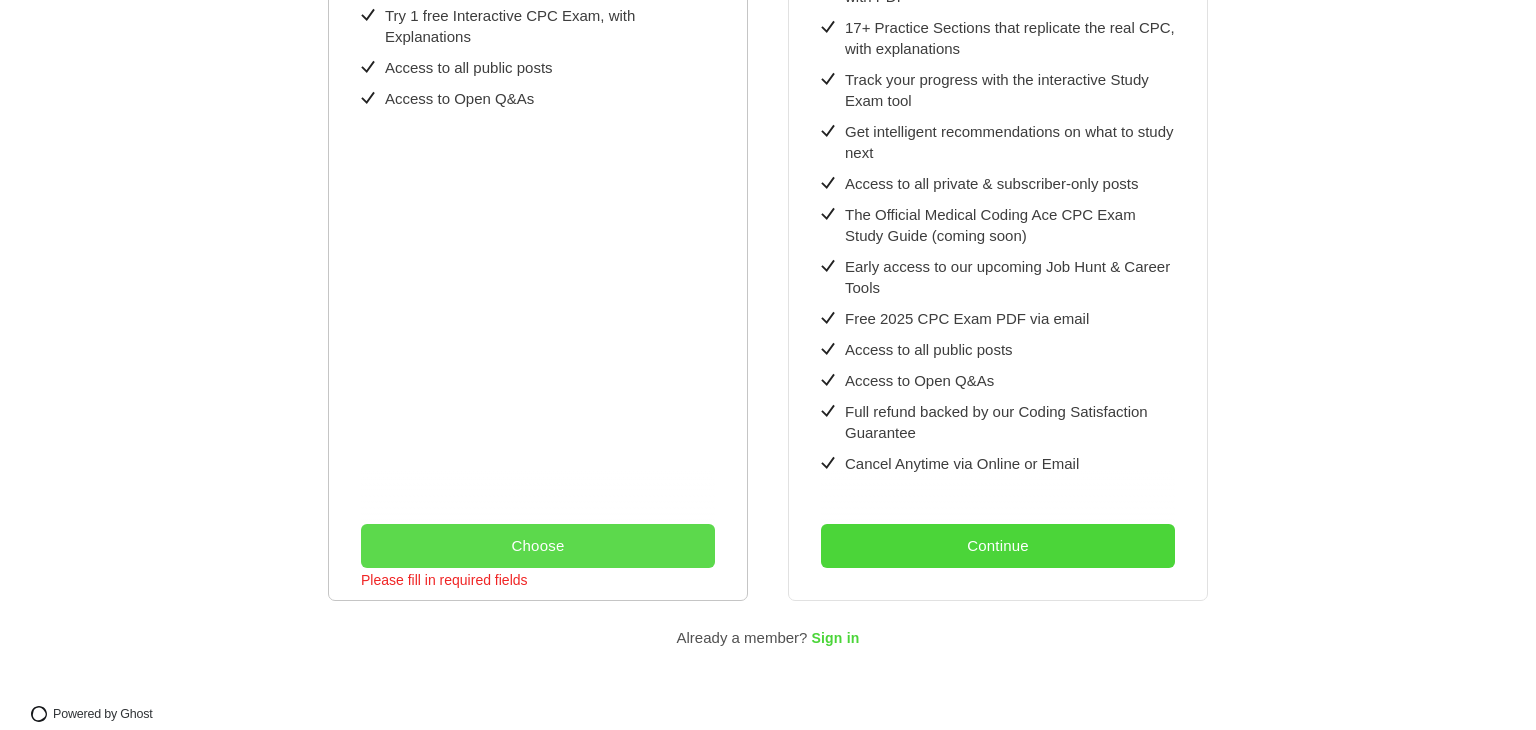 click on "Choose" at bounding box center [538, 546] 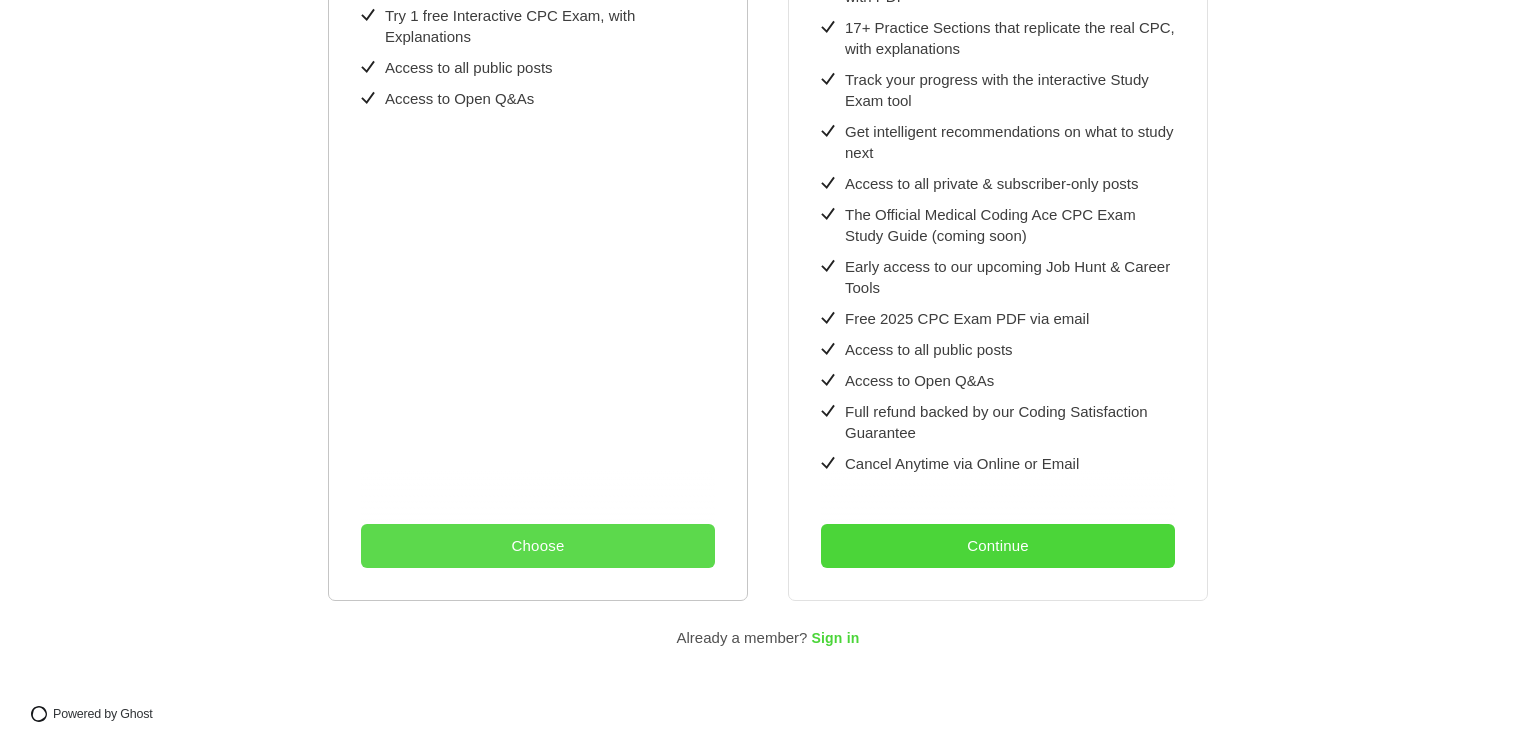 click on "Choose" at bounding box center (538, 546) 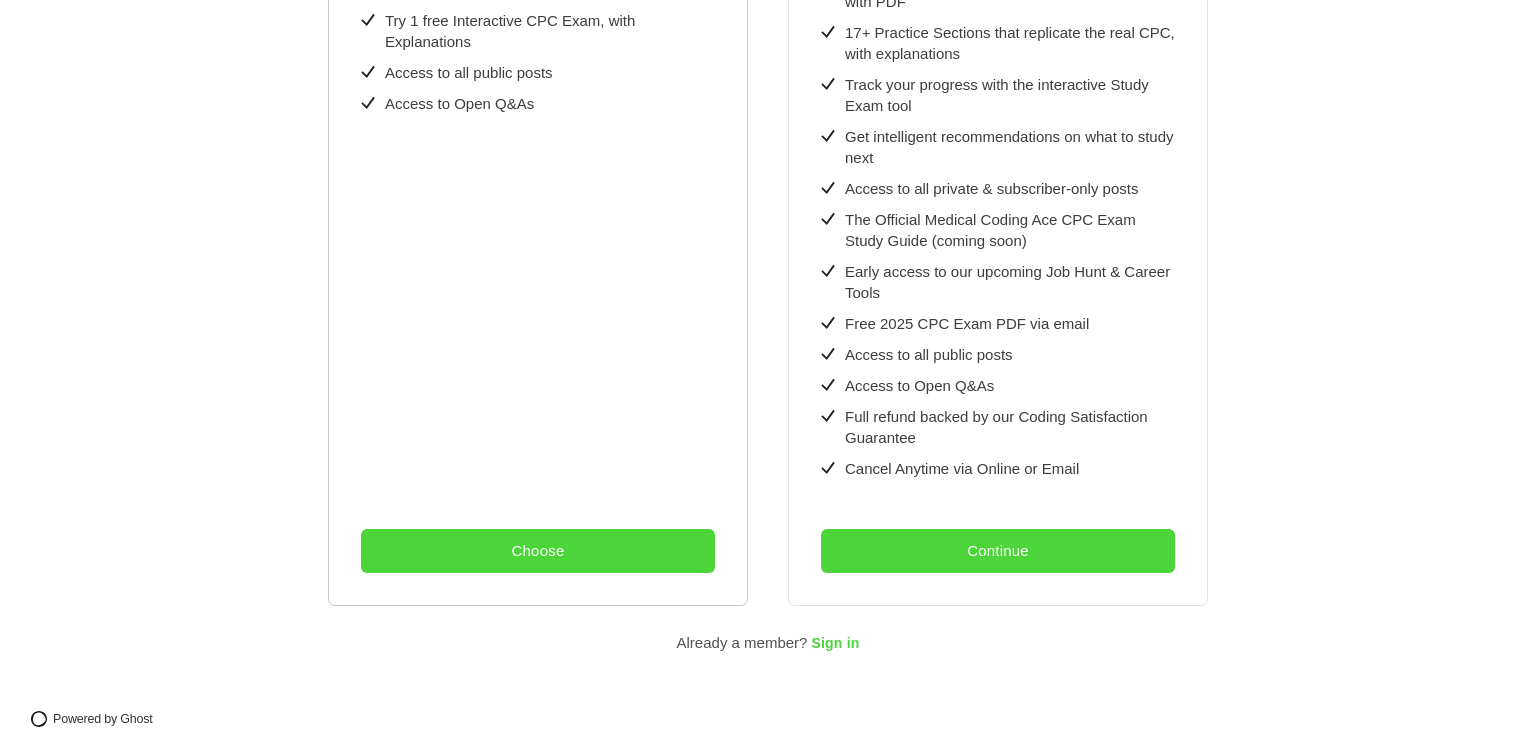 scroll, scrollTop: 698, scrollLeft: 0, axis: vertical 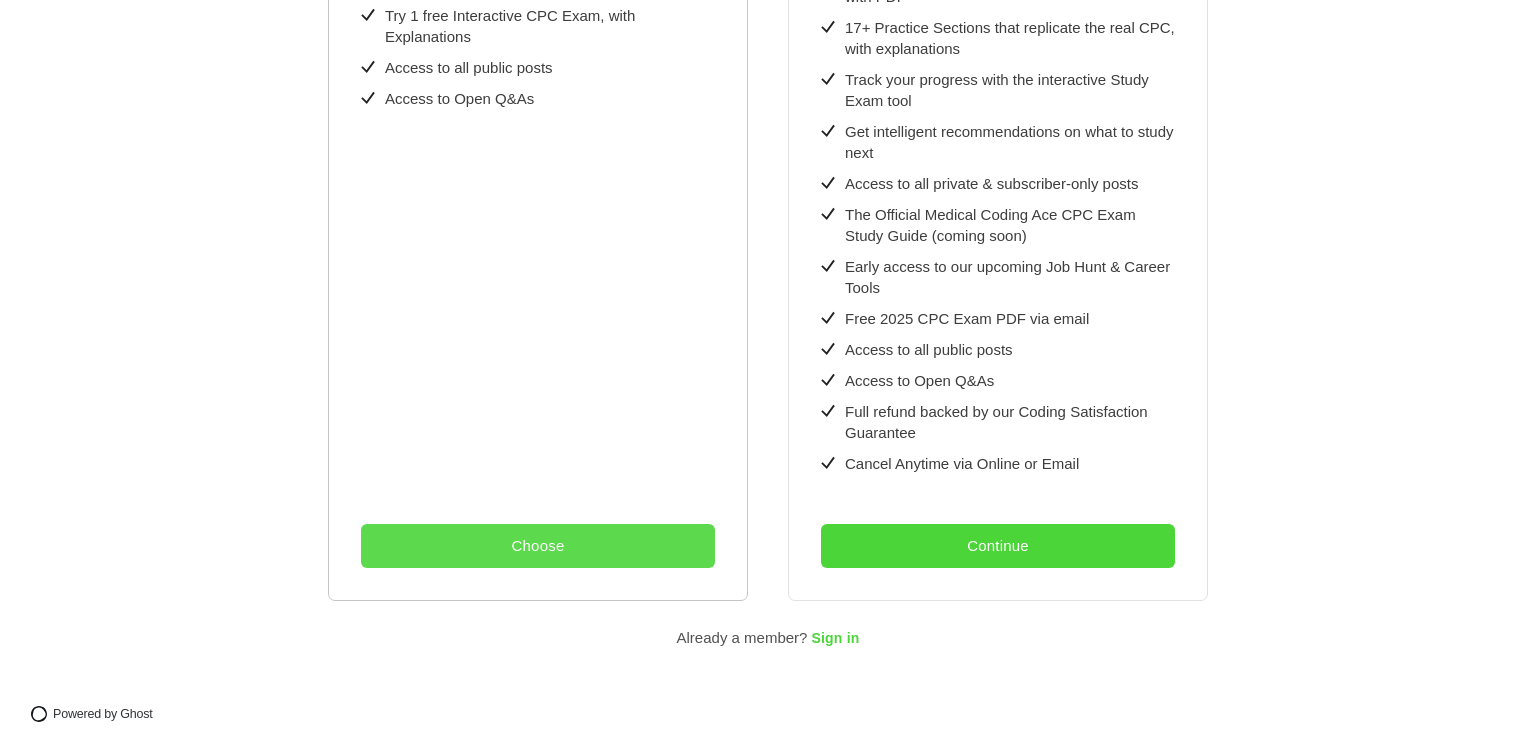 click on "Choose" at bounding box center (538, 546) 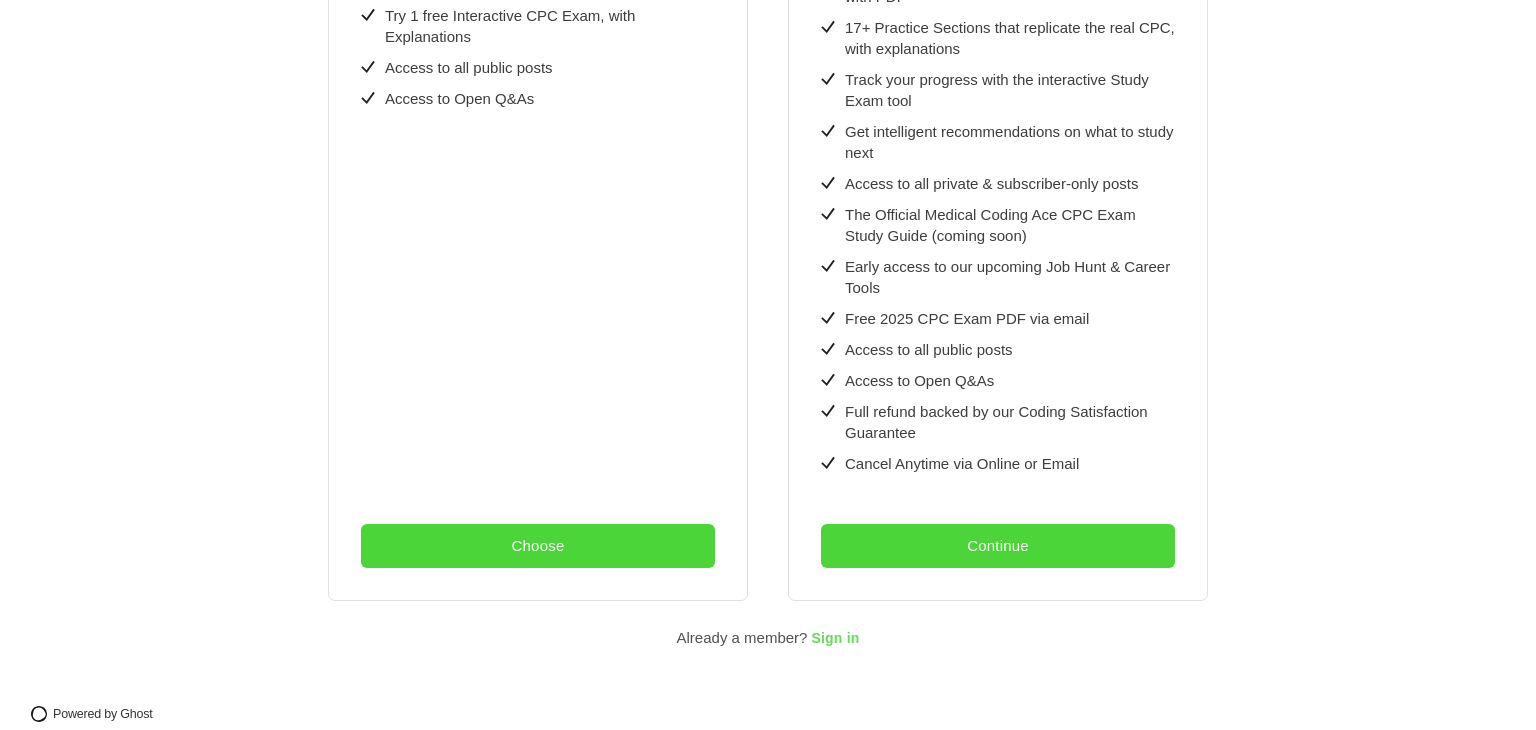 click on "Sign in" at bounding box center (835, 639) 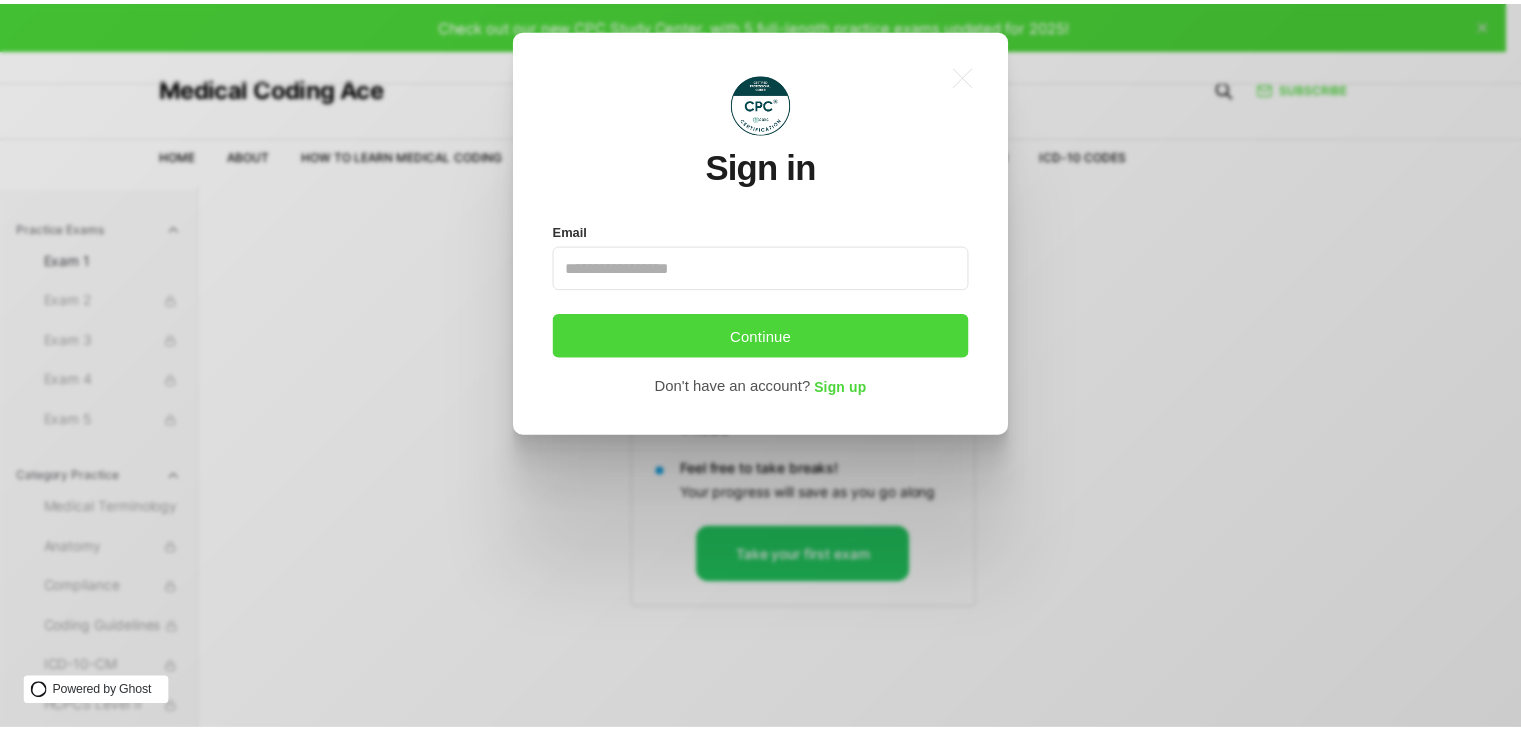 scroll, scrollTop: 0, scrollLeft: 0, axis: both 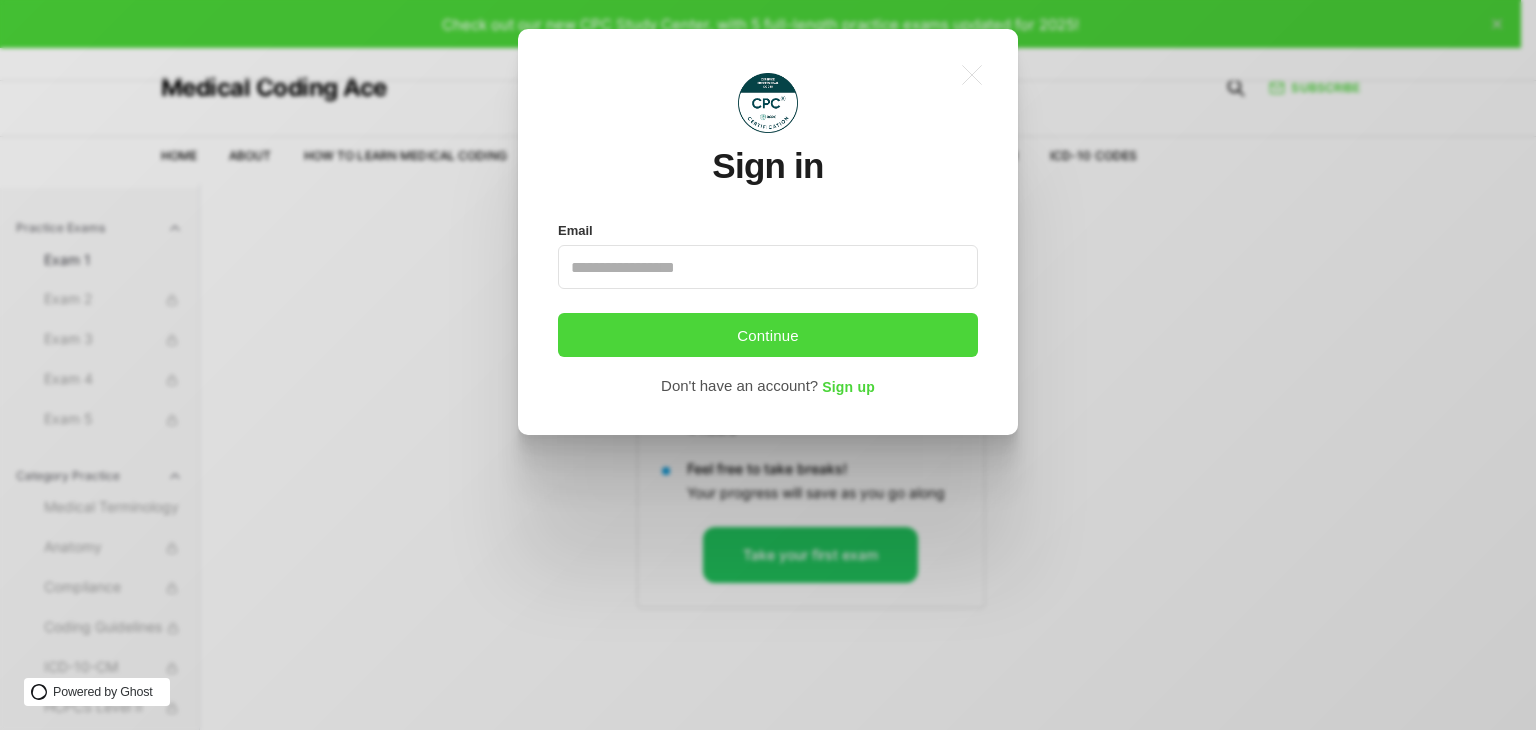 click on ".a{fill:none;stroke:currentColor;stroke-linecap:round;stroke-linejoin:round;stroke-width:1.2px !important;} Sign in   Email     Phone number   Continue Don't have an account? Sign up" at bounding box center (783, 365) 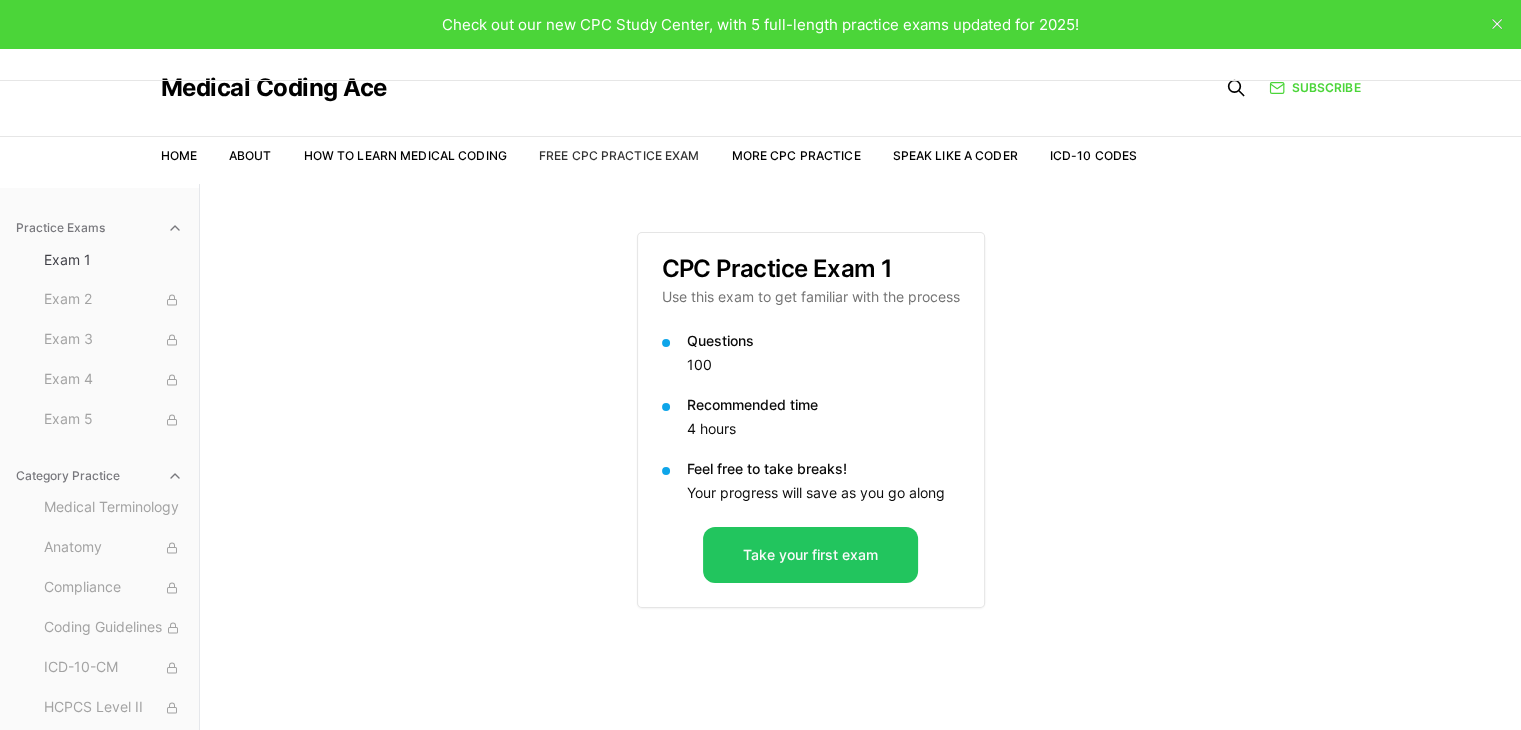 click on "Free CPC Practice Exam" at bounding box center [619, 155] 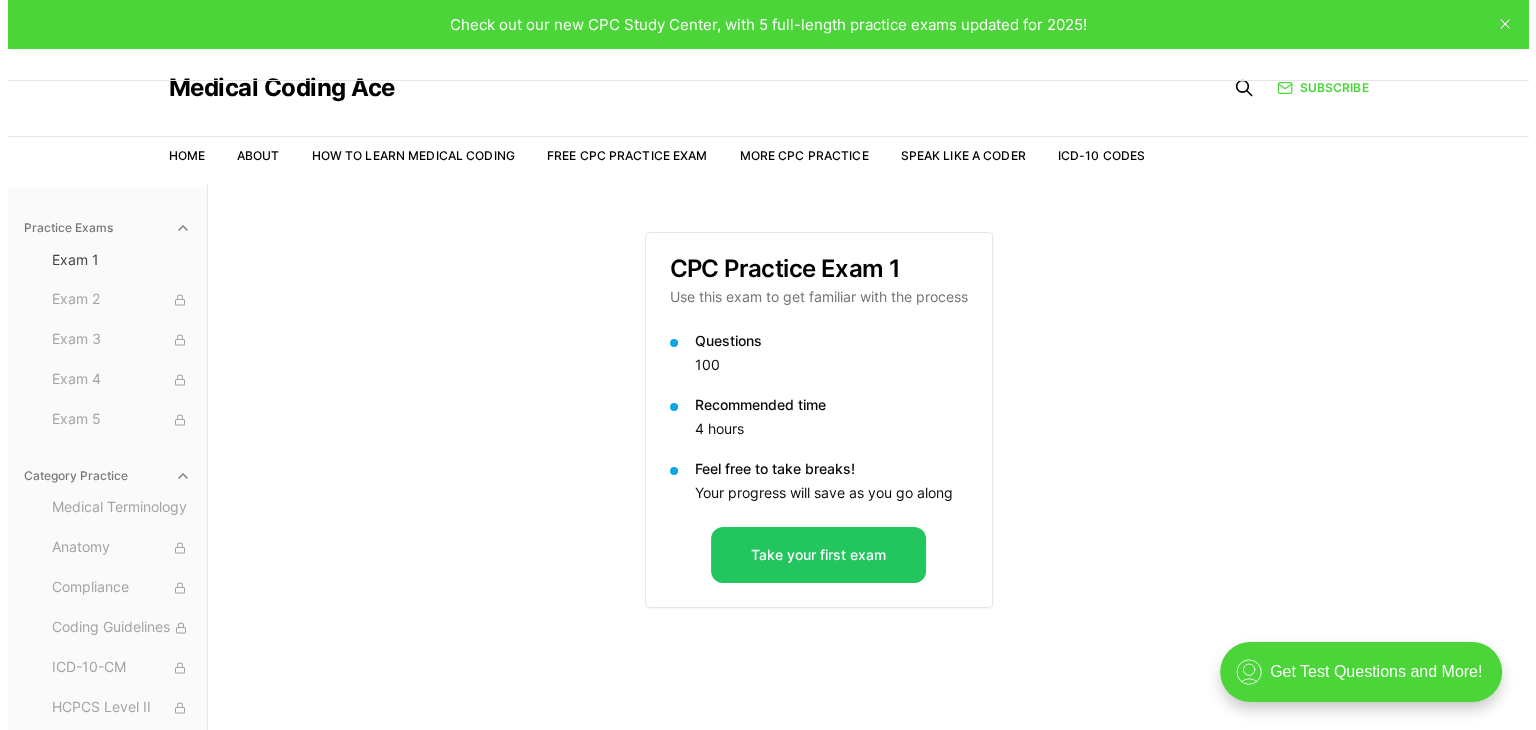 scroll, scrollTop: 0, scrollLeft: 0, axis: both 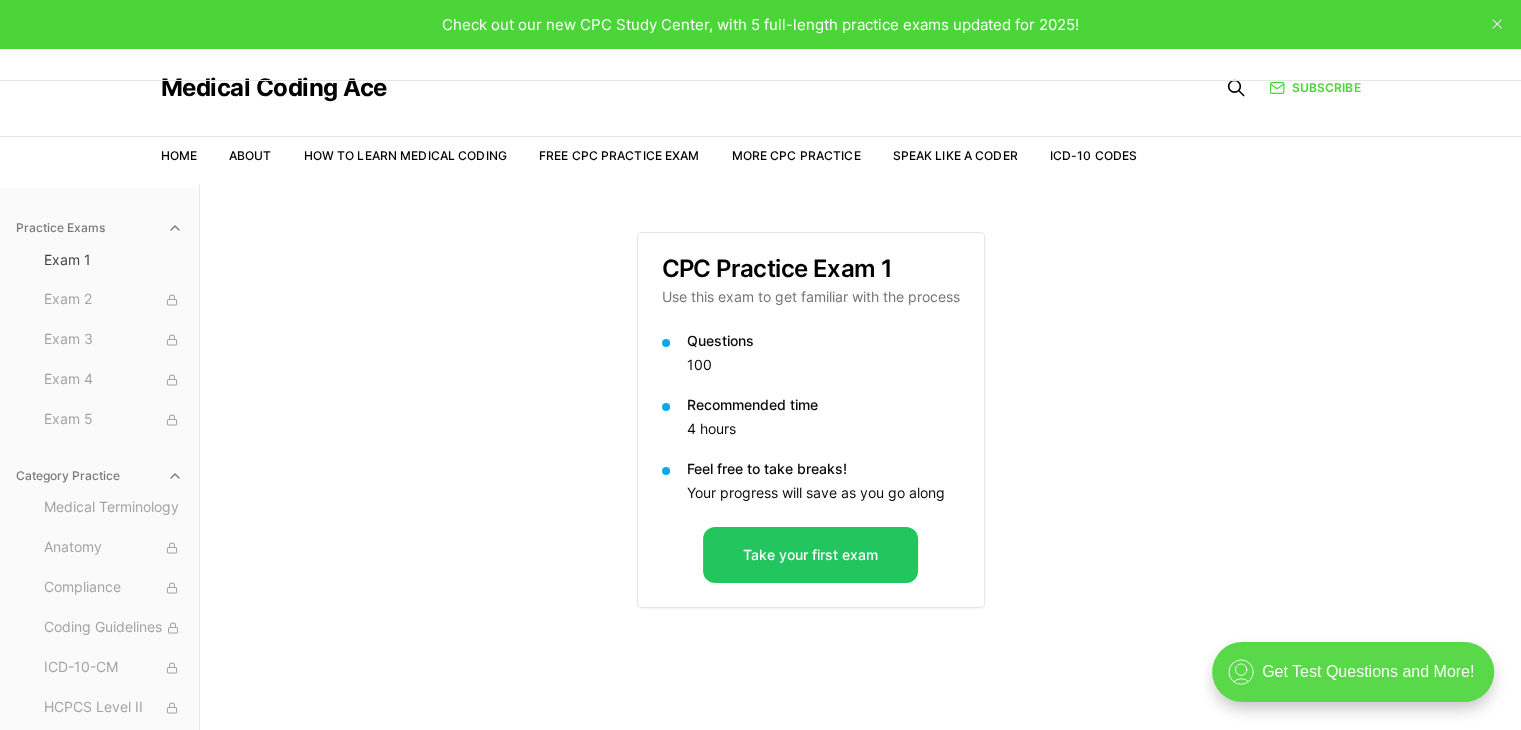 click on ".cls-1{fill:none;stroke:currentColor;stroke-linecap:round;stroke-linejoin:round;stroke-width:0.8px;}   Get Test Questions and More!" at bounding box center [1353, 672] 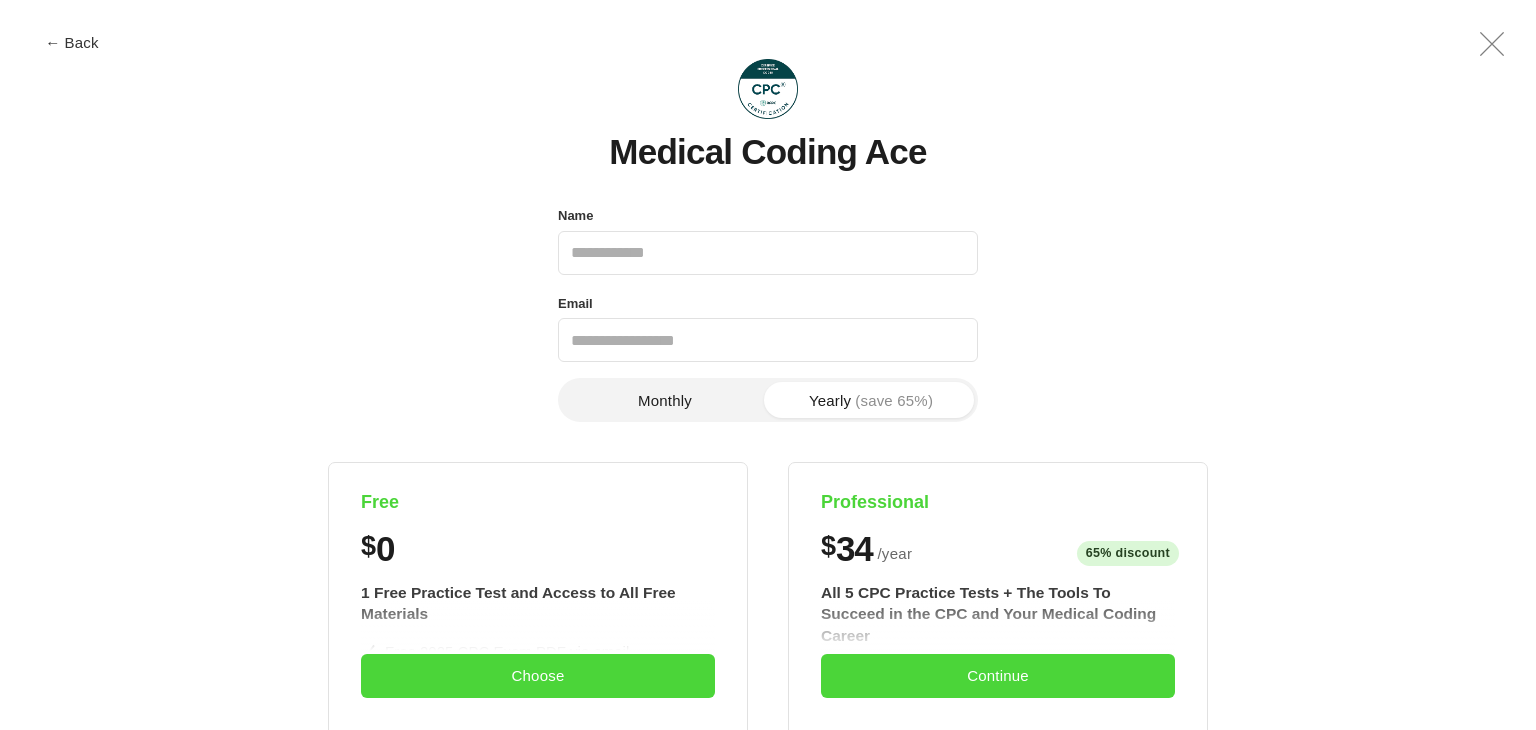 scroll, scrollTop: 0, scrollLeft: 0, axis: both 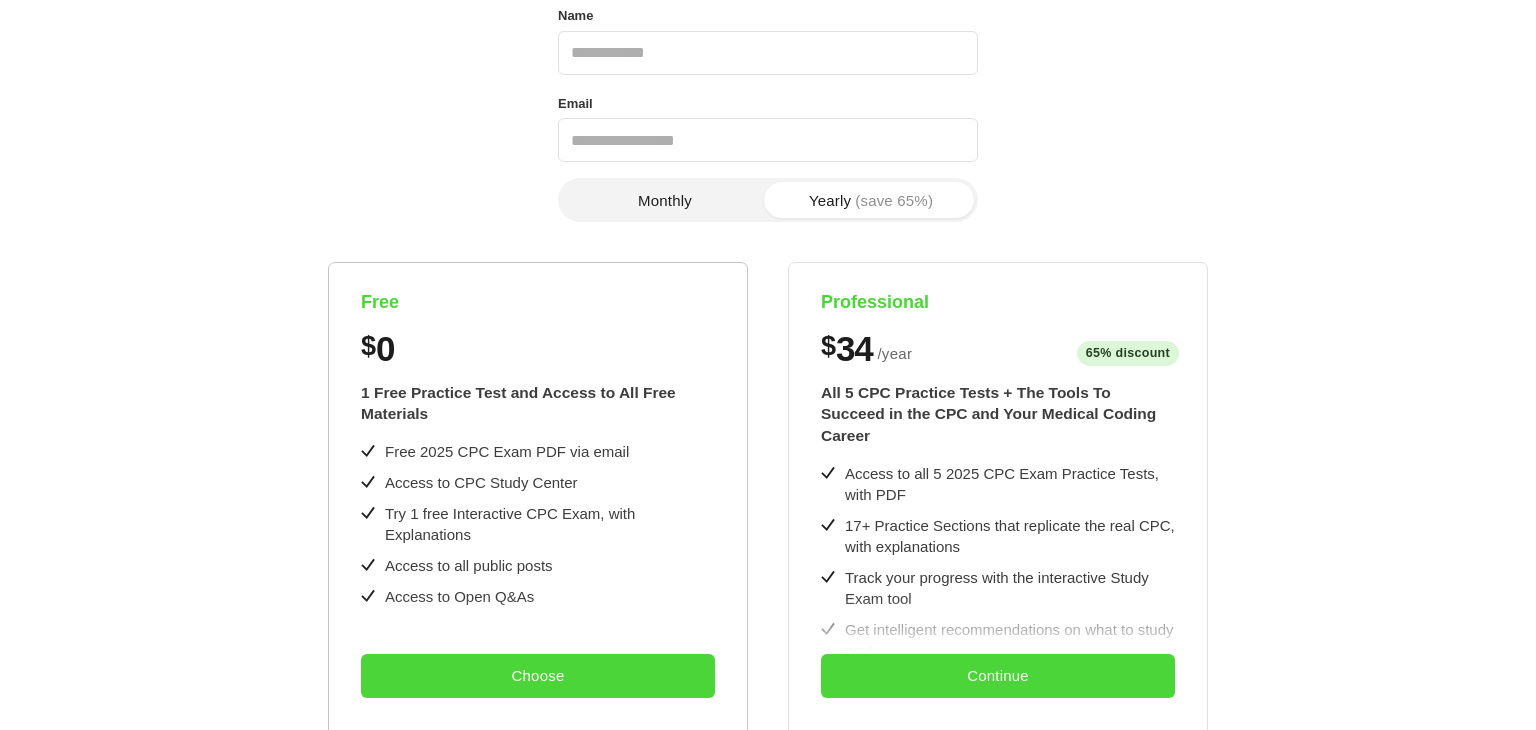 click on "Free" at bounding box center [538, 302] 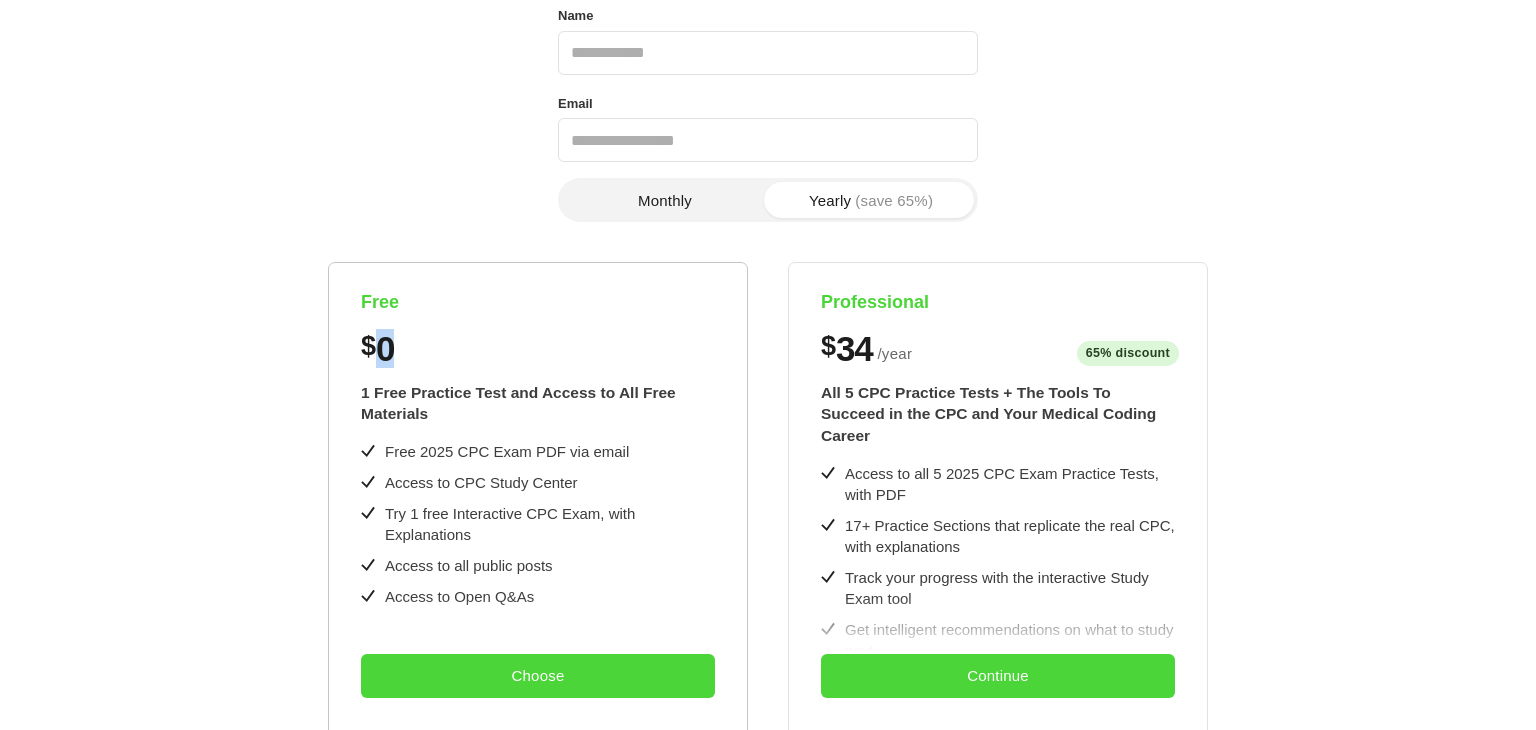 click on "0" at bounding box center [385, 348] 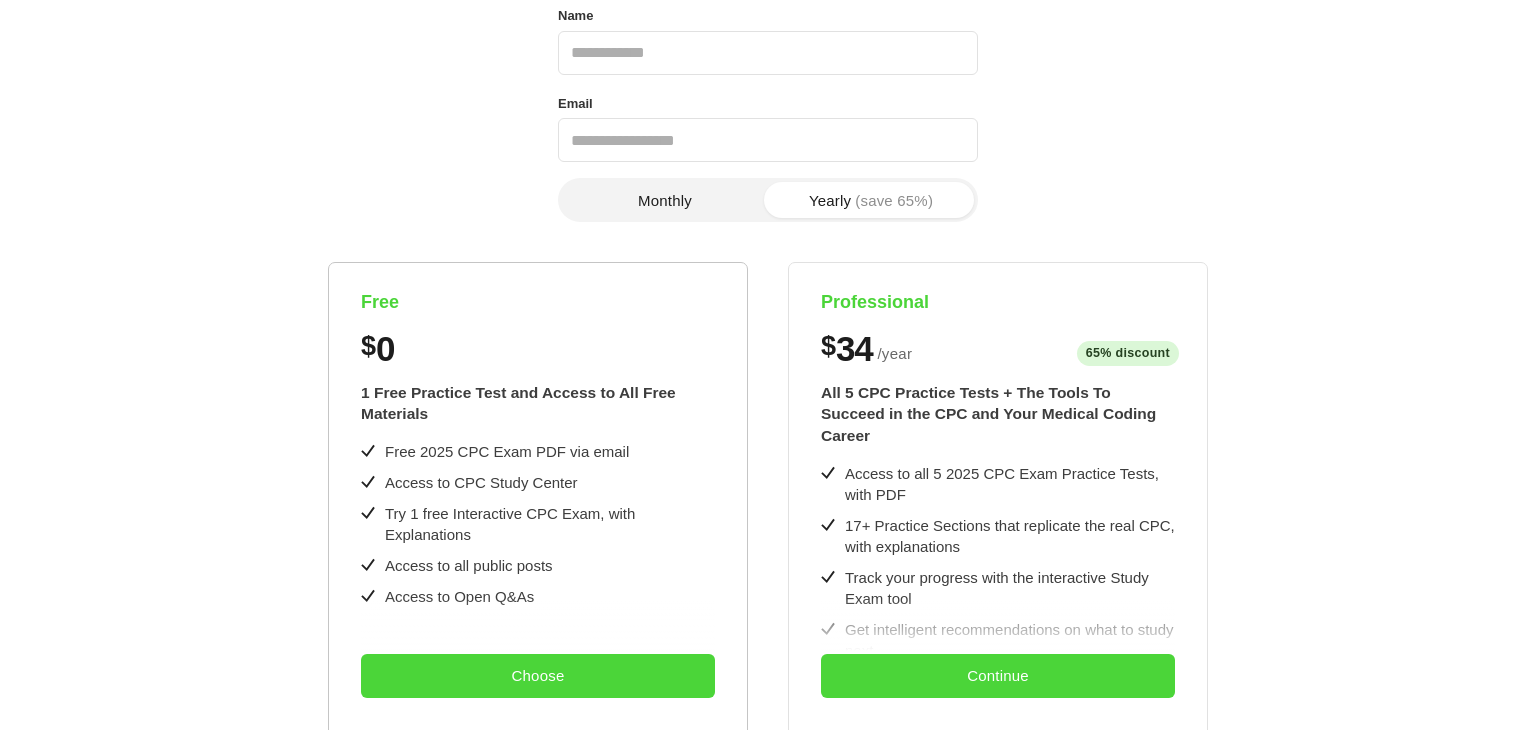 click on "Free 2025 CPC Exam PDF via email" at bounding box center (507, 451) 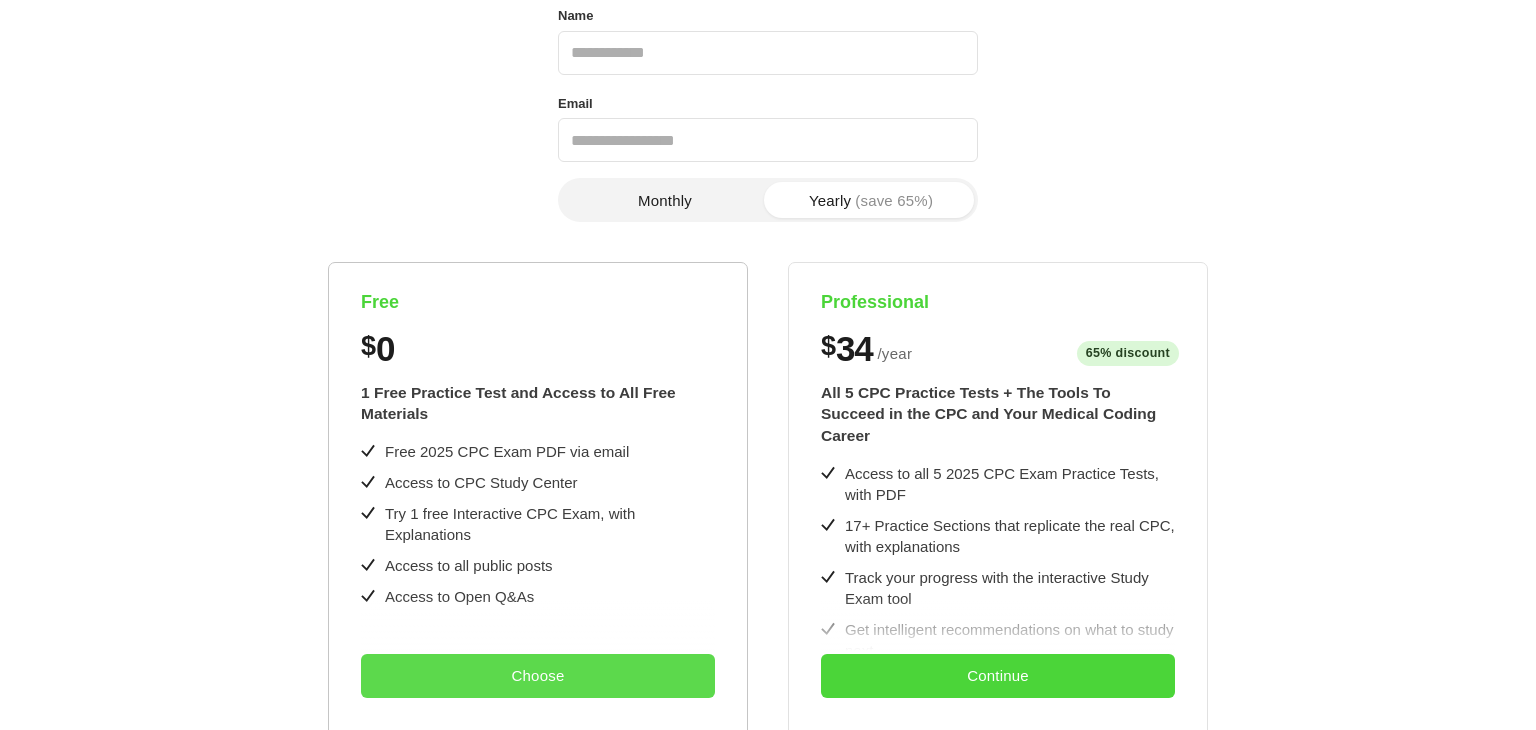 click on "Choose" at bounding box center (538, 676) 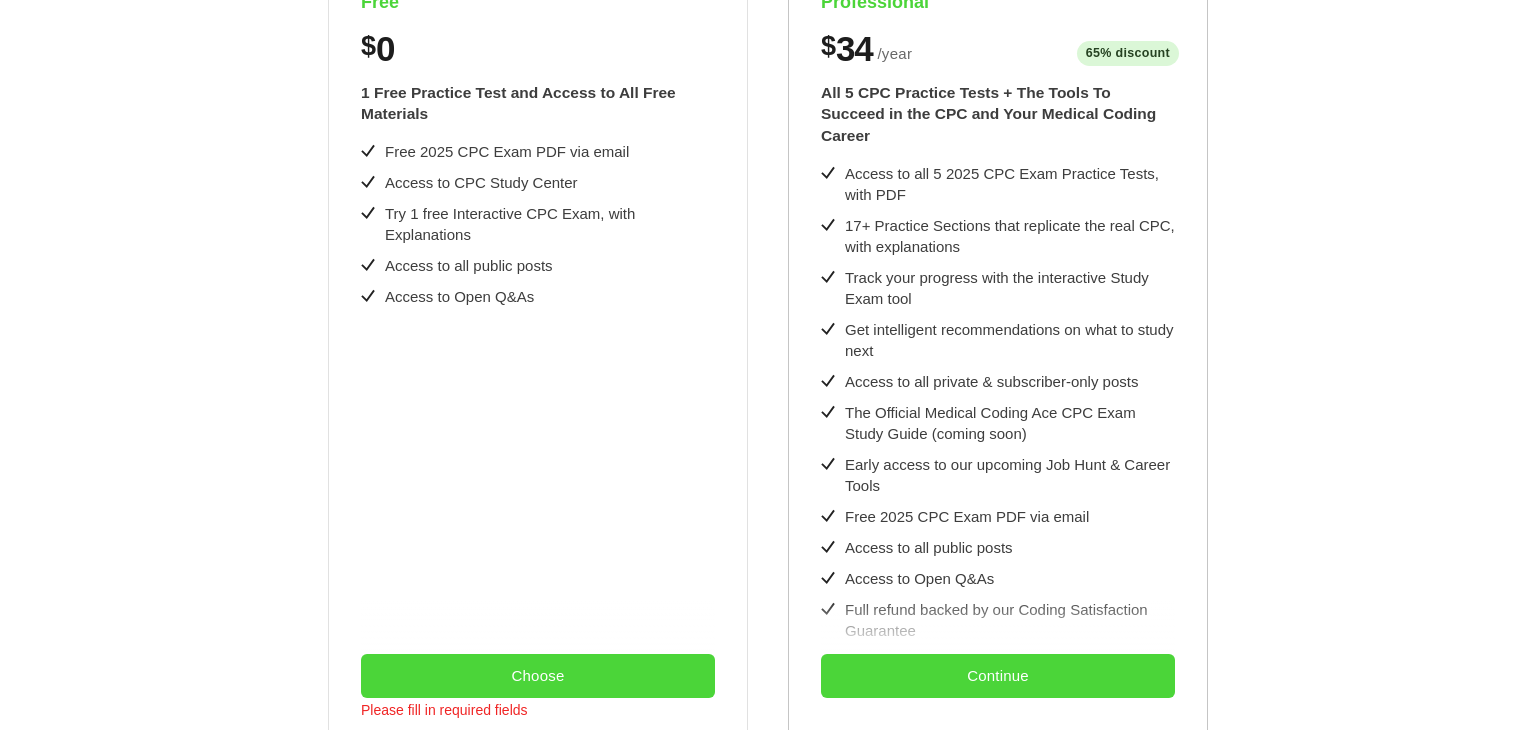 scroll, scrollTop: 0, scrollLeft: 0, axis: both 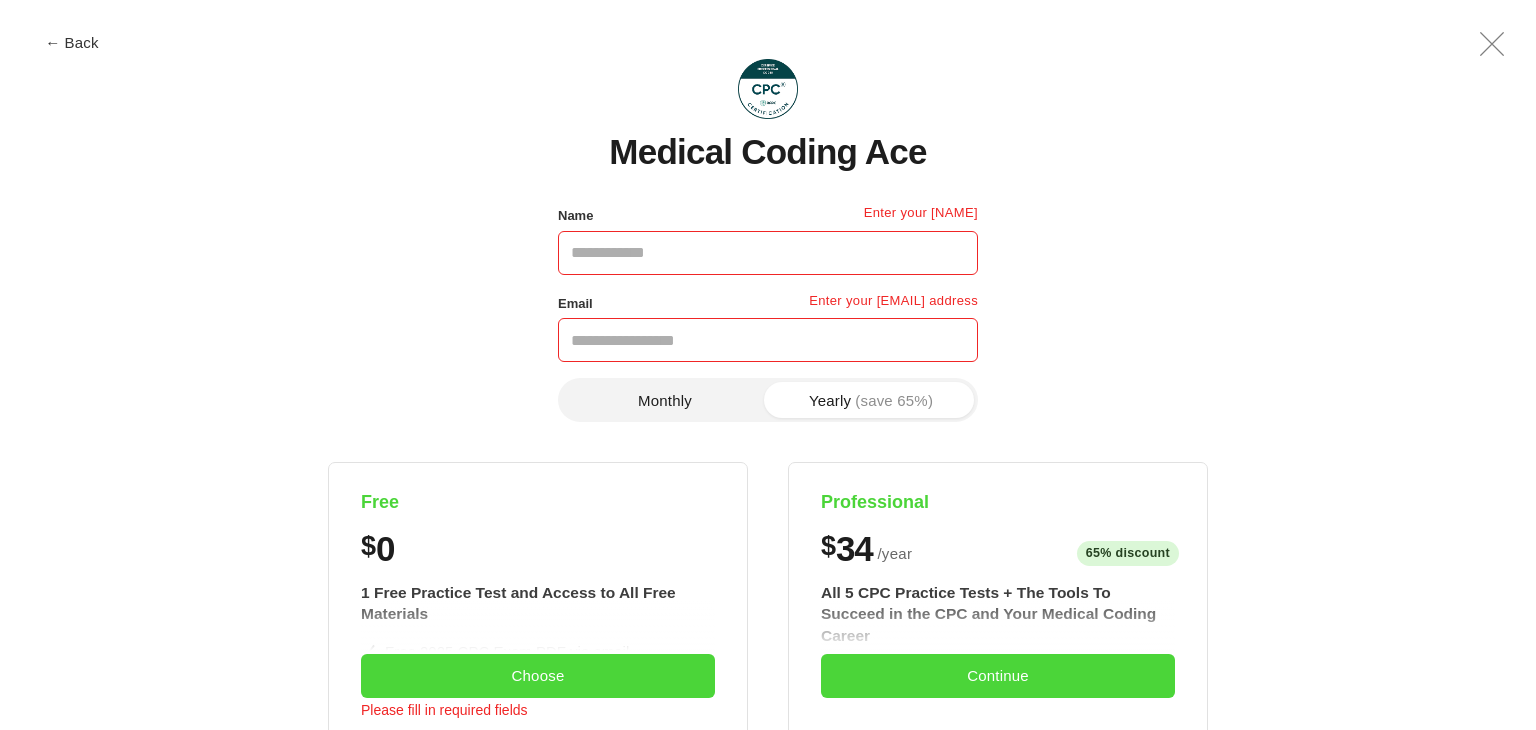 click on "Name" at bounding box center (768, 253) 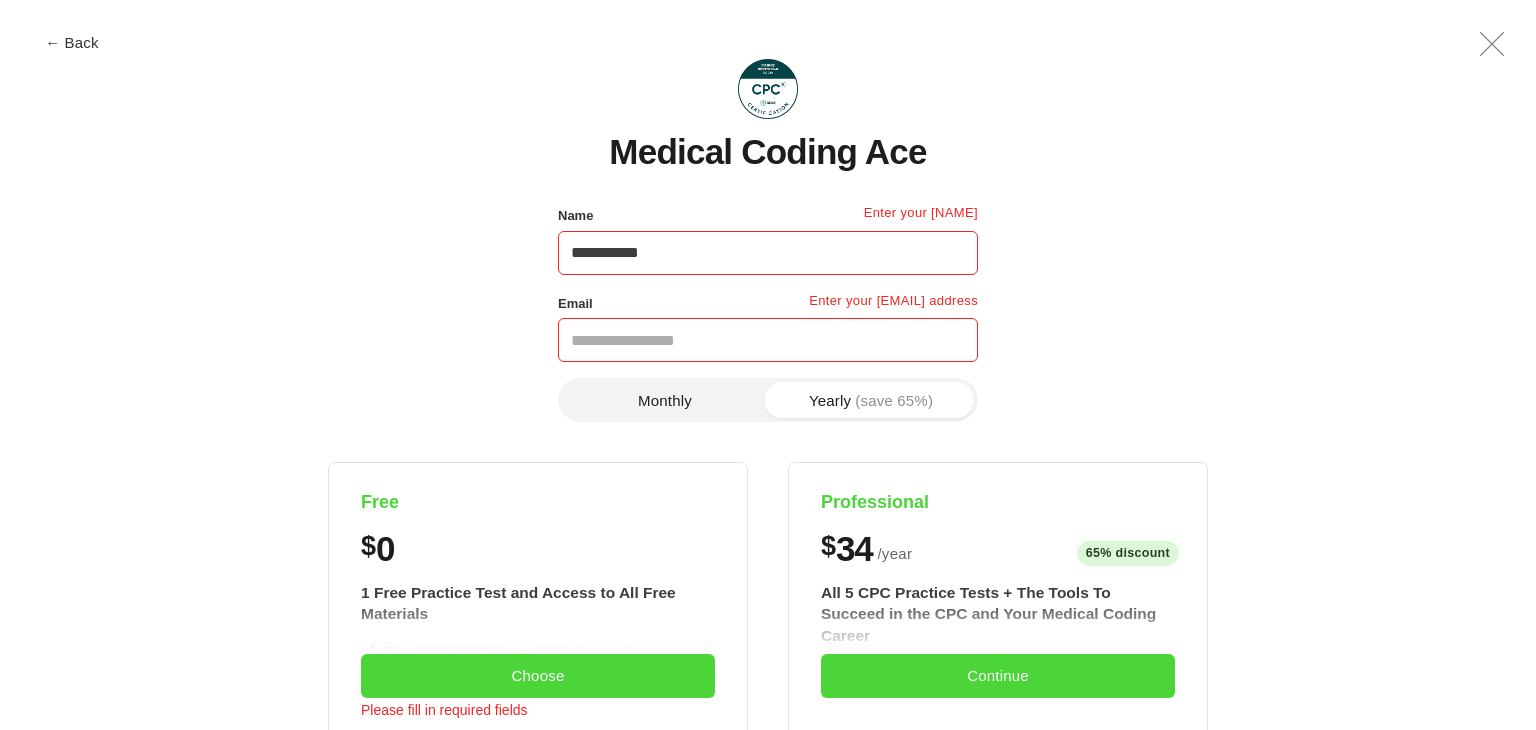 type on "**********" 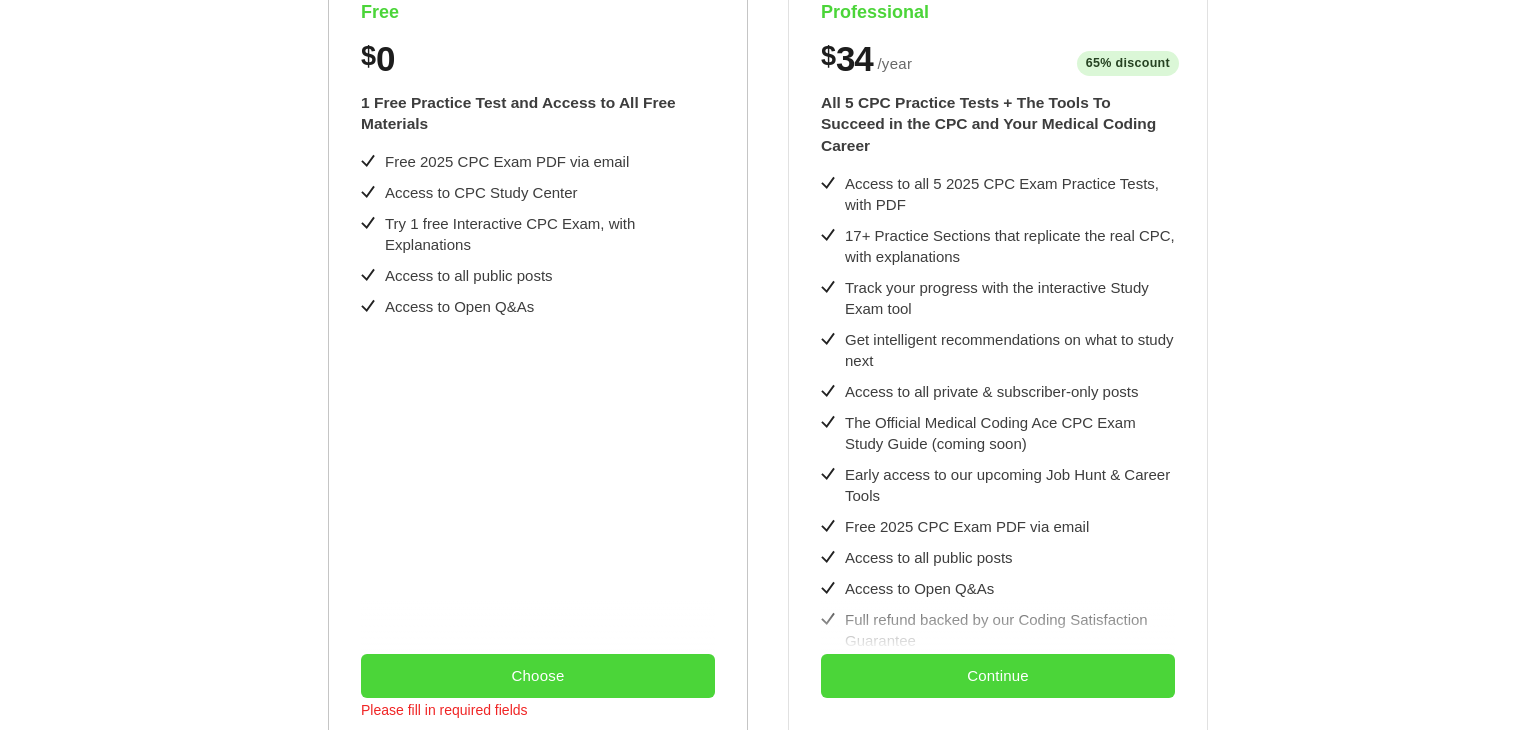 scroll, scrollTop: 698, scrollLeft: 0, axis: vertical 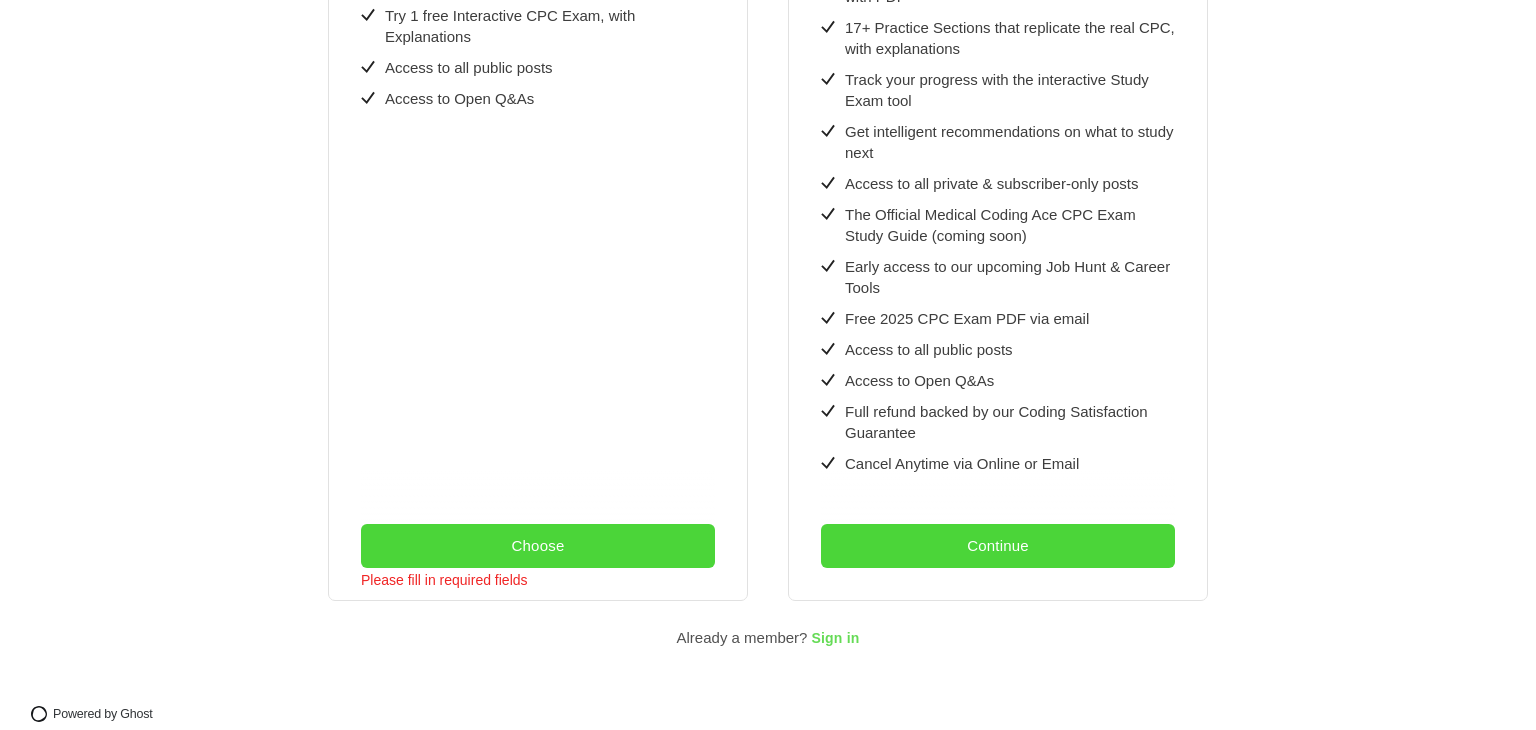 type on "**********" 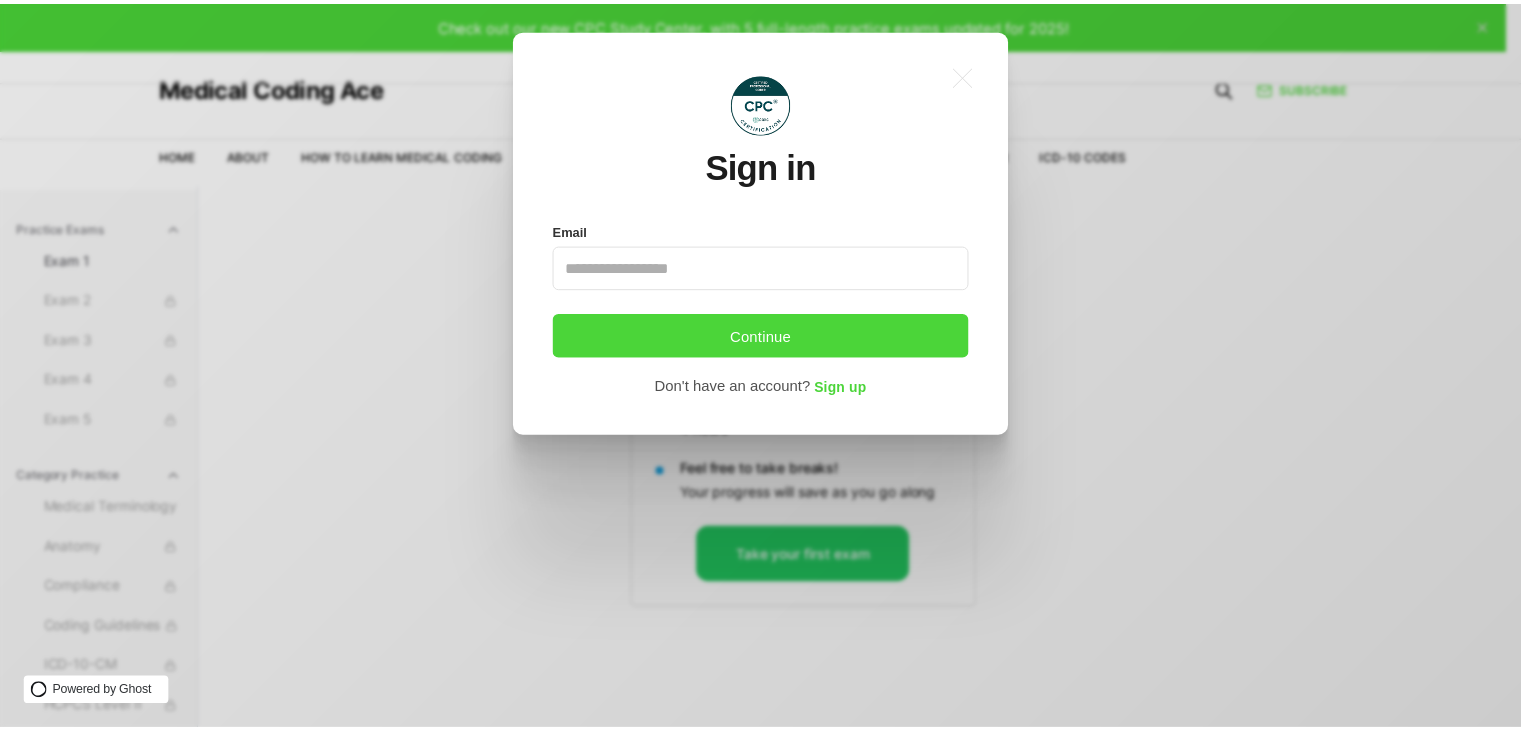 scroll, scrollTop: 0, scrollLeft: 0, axis: both 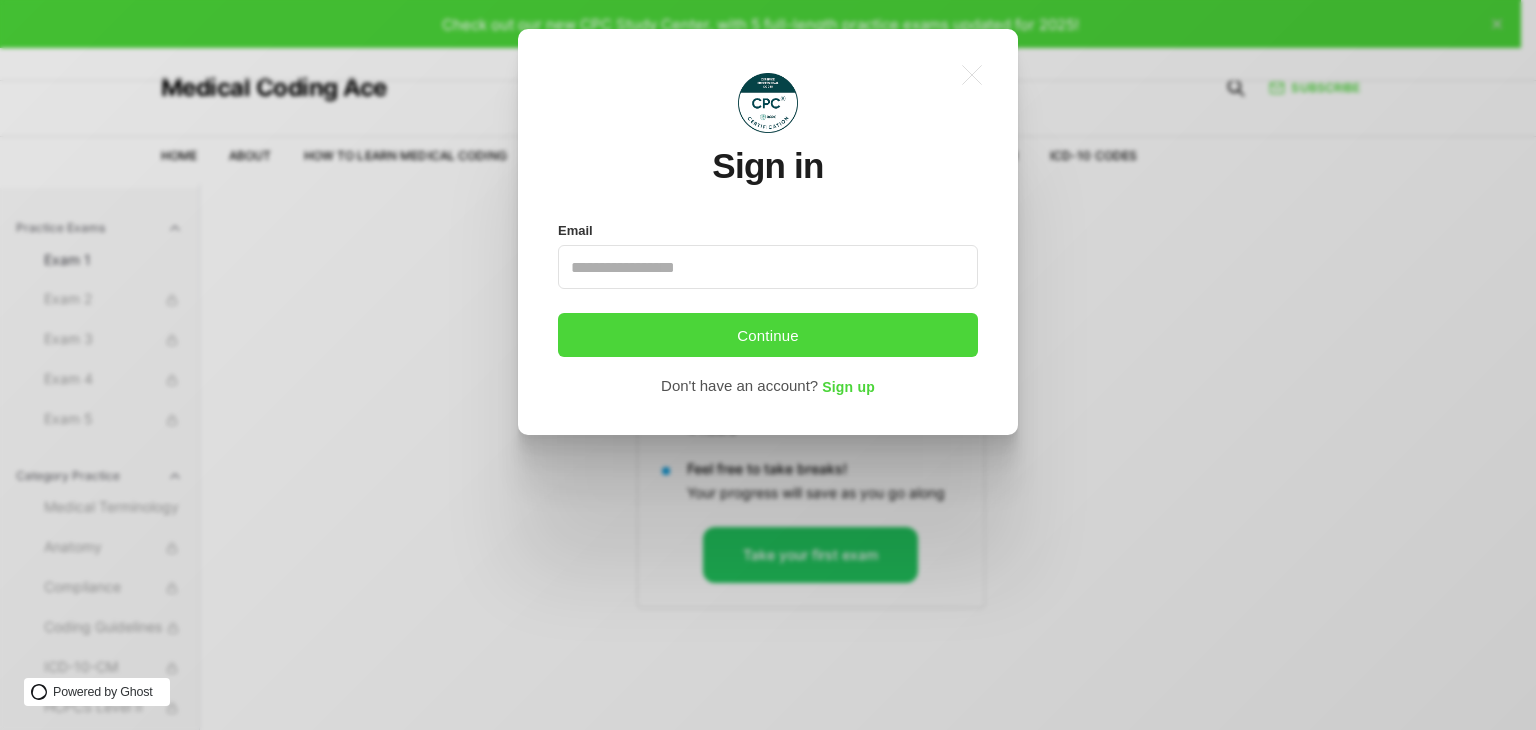 click on "Email" at bounding box center [768, 267] 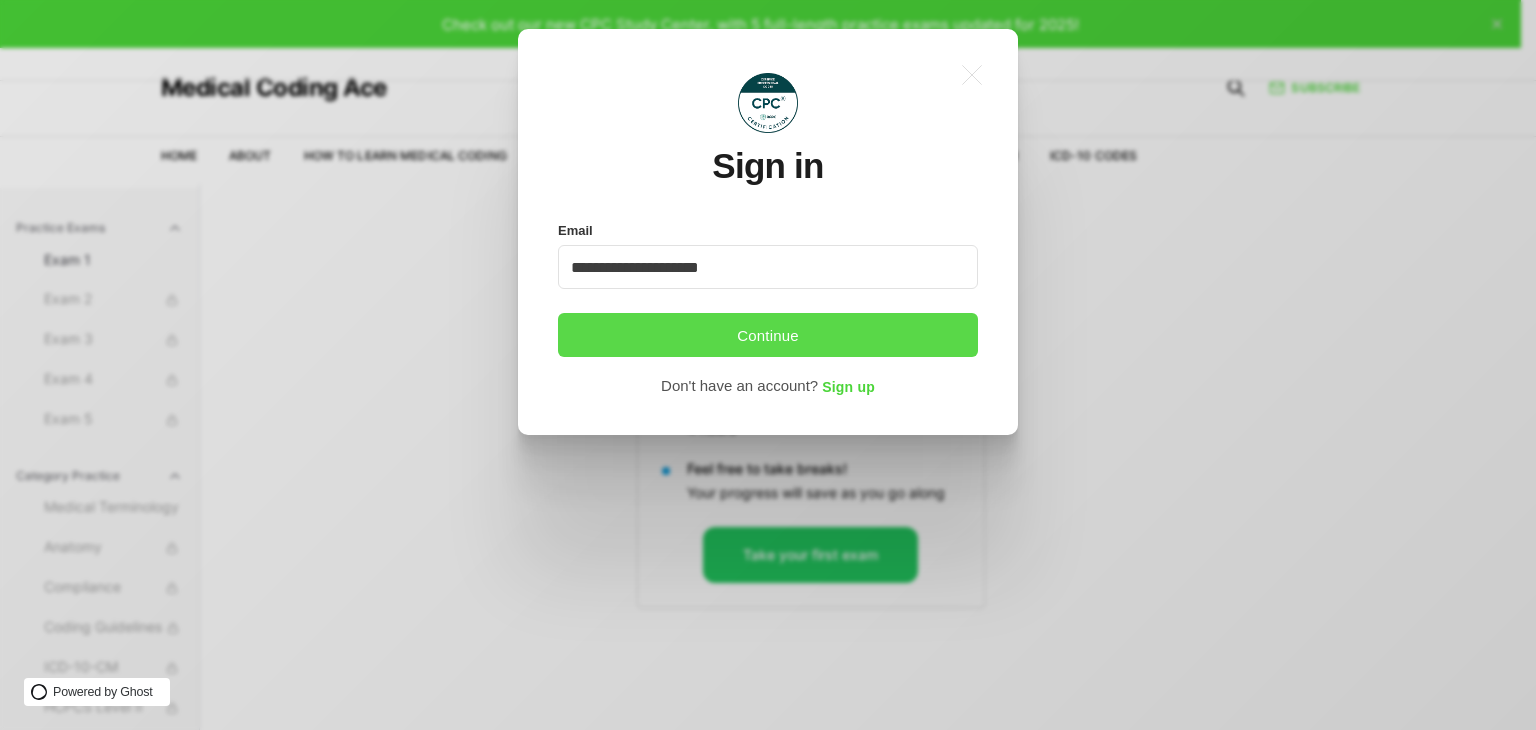 click on "Continue" at bounding box center [768, 335] 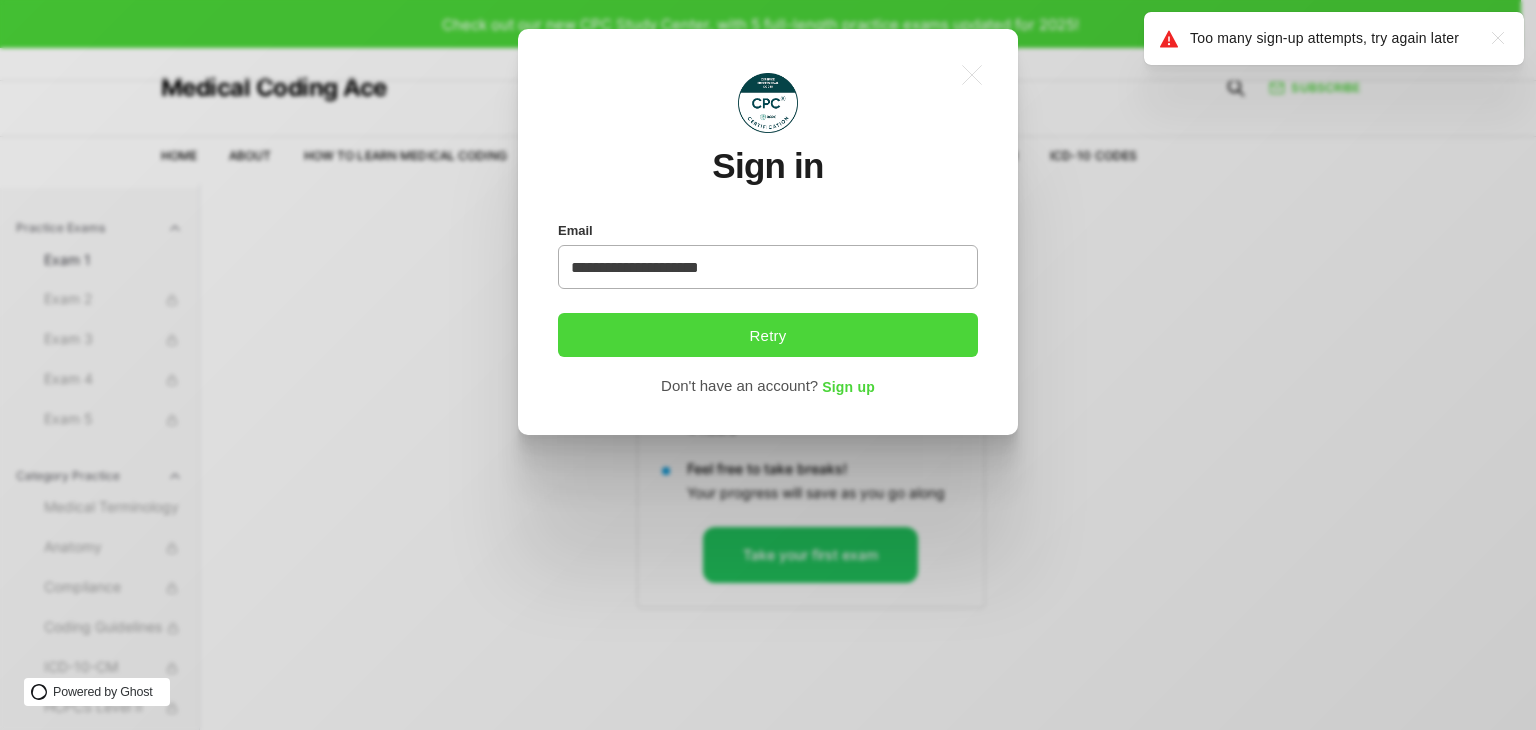 click on "**********" at bounding box center (768, 267) 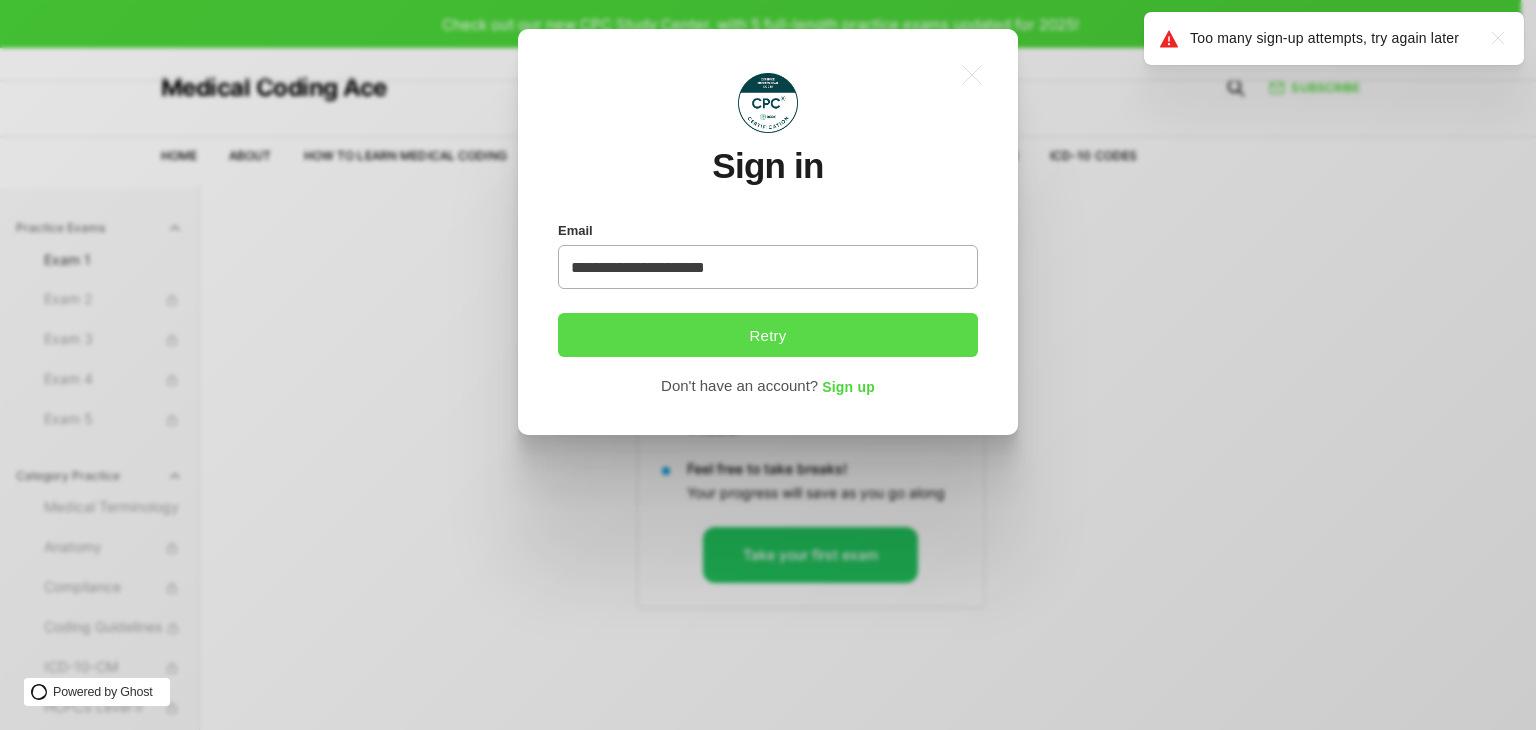 type on "**********" 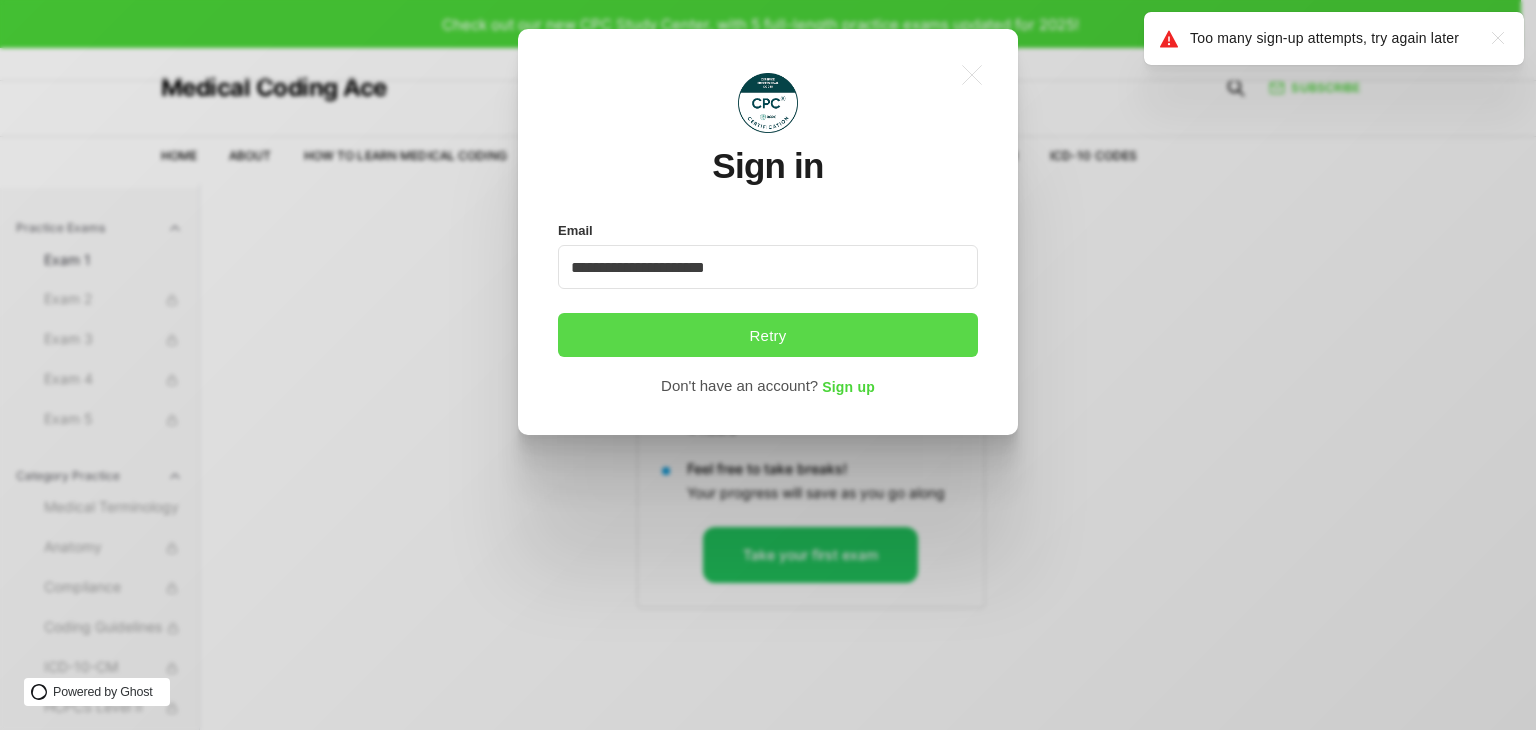 click on "Retry" at bounding box center (768, 335) 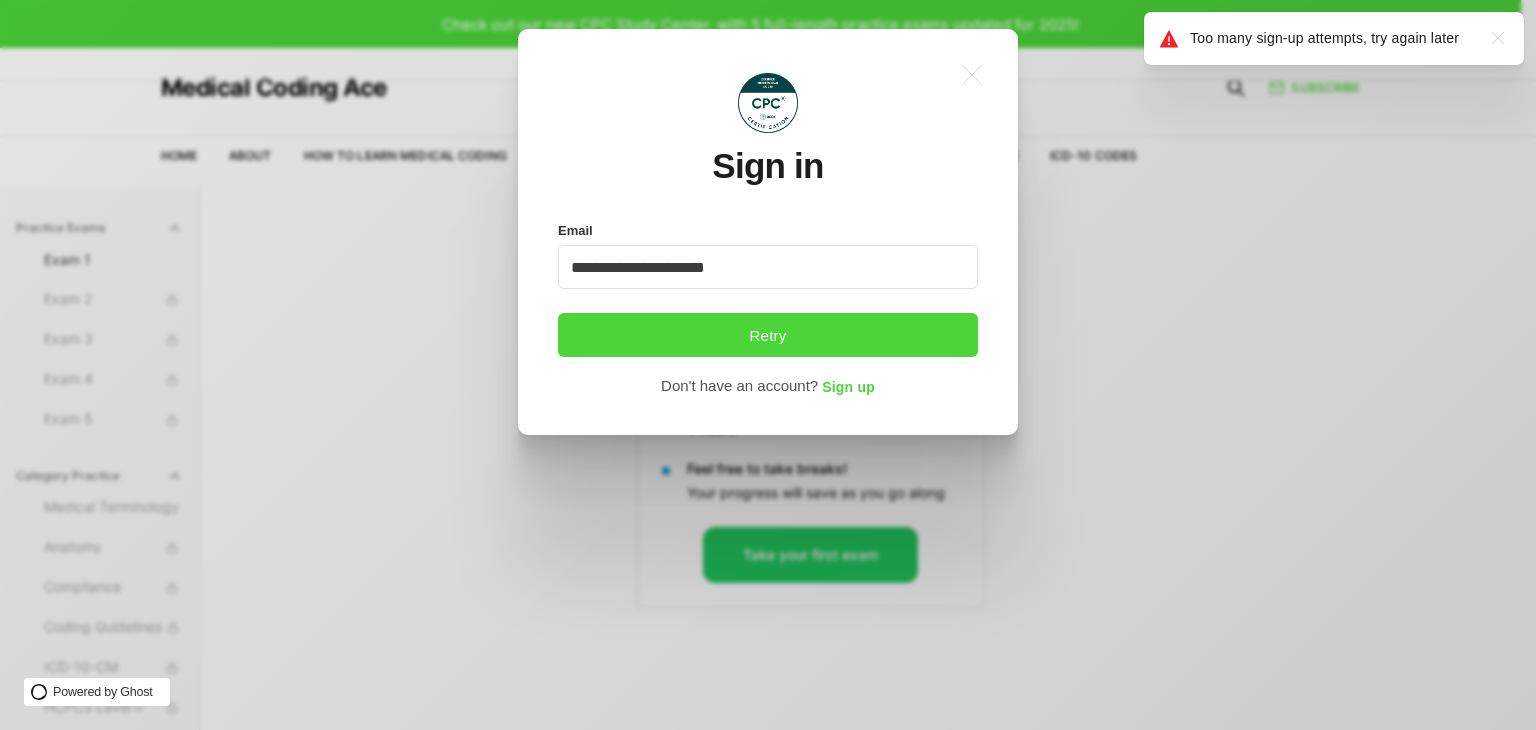 click on ".a{fill:none;stroke:currentColor;stroke-linecap:round;stroke-linejoin:round;stroke-width:1.2px !important;}" 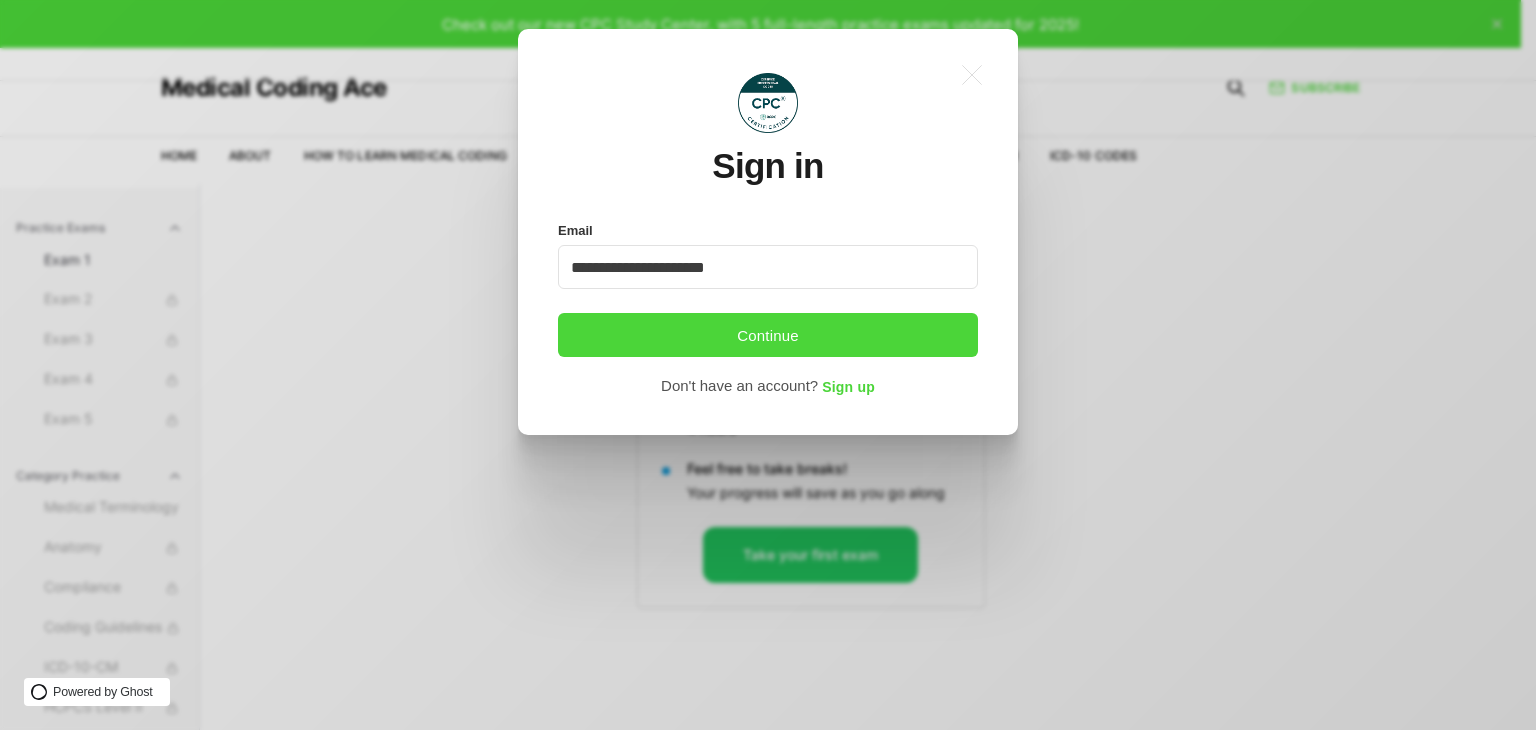 click on "**********" at bounding box center [783, 365] 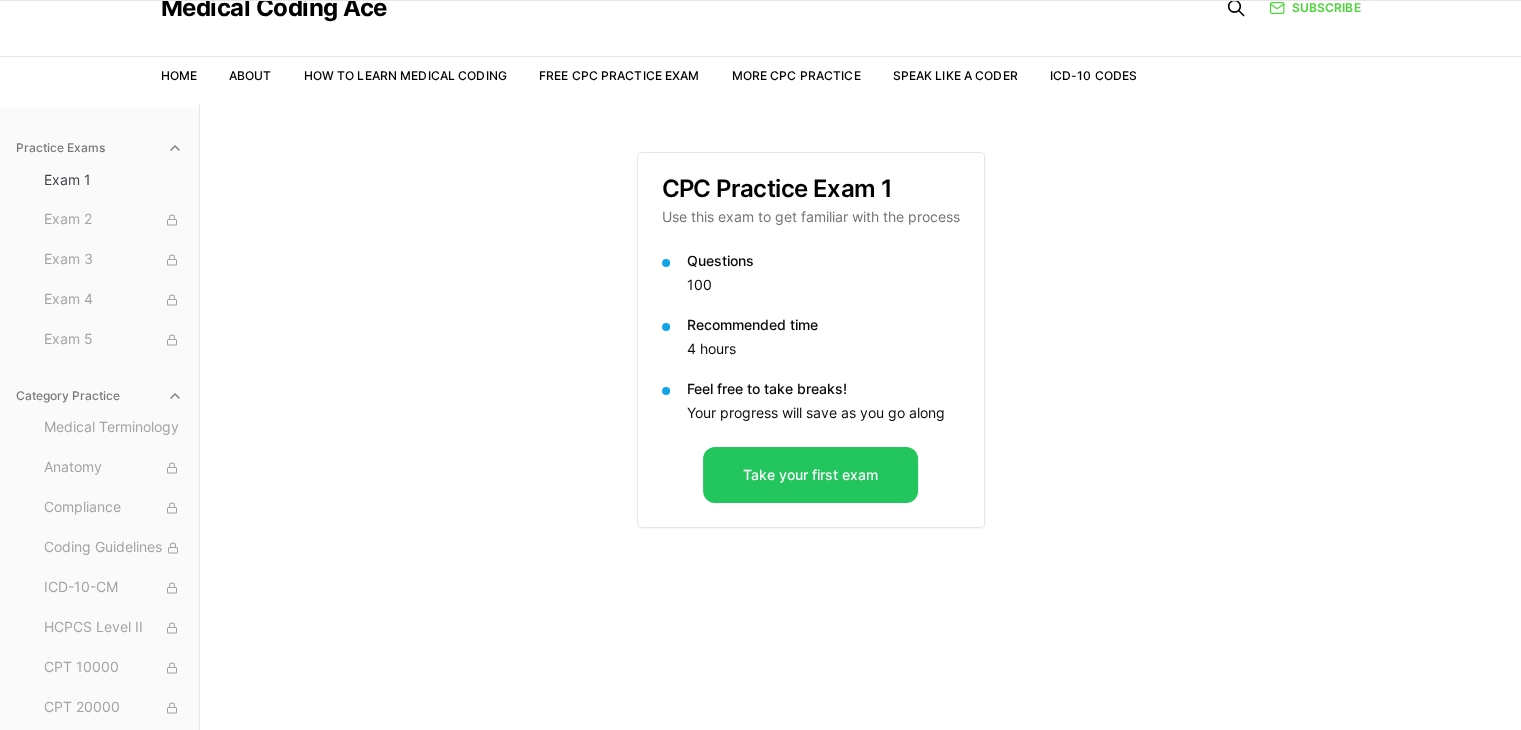 scroll, scrollTop: 0, scrollLeft: 0, axis: both 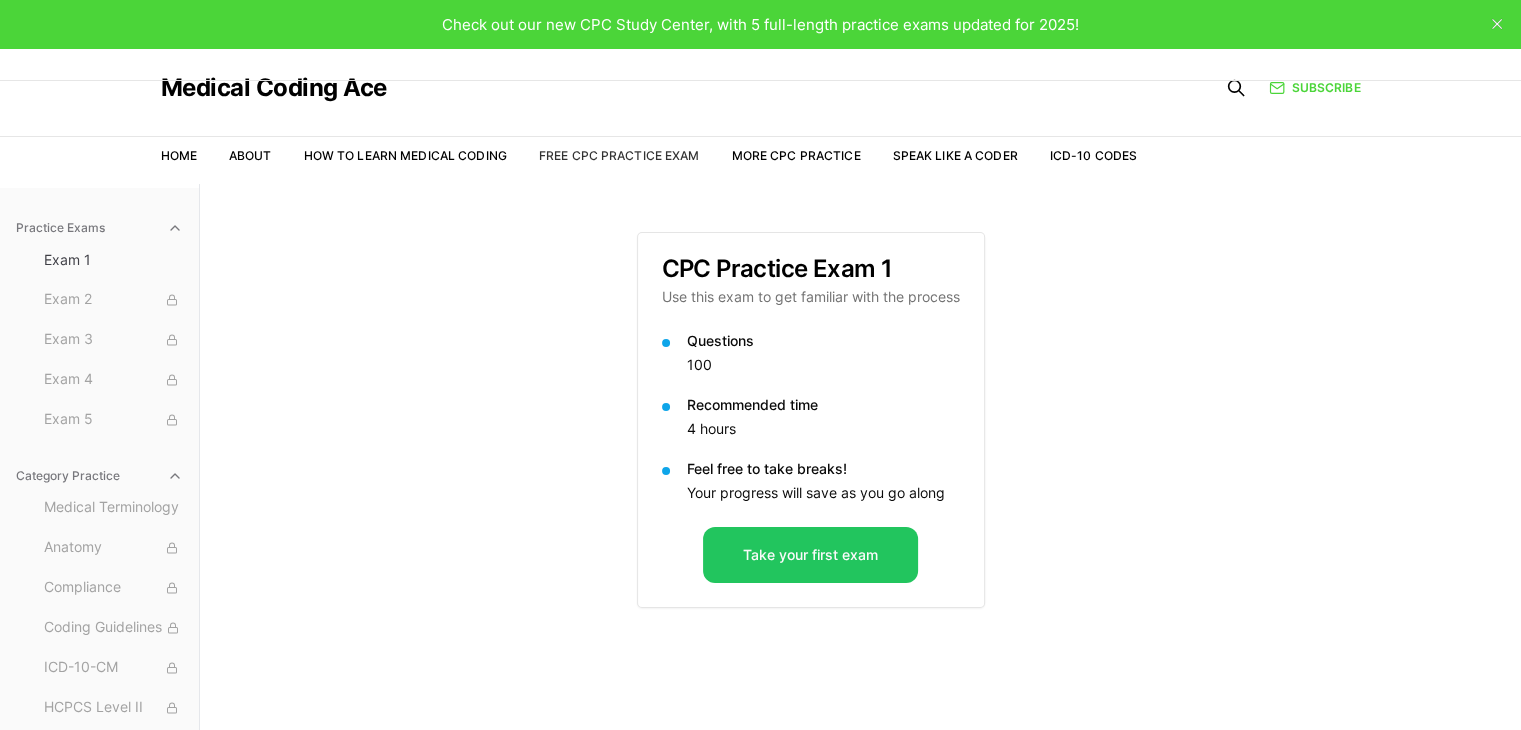 click on "Free CPC Practice Exam" at bounding box center [619, 155] 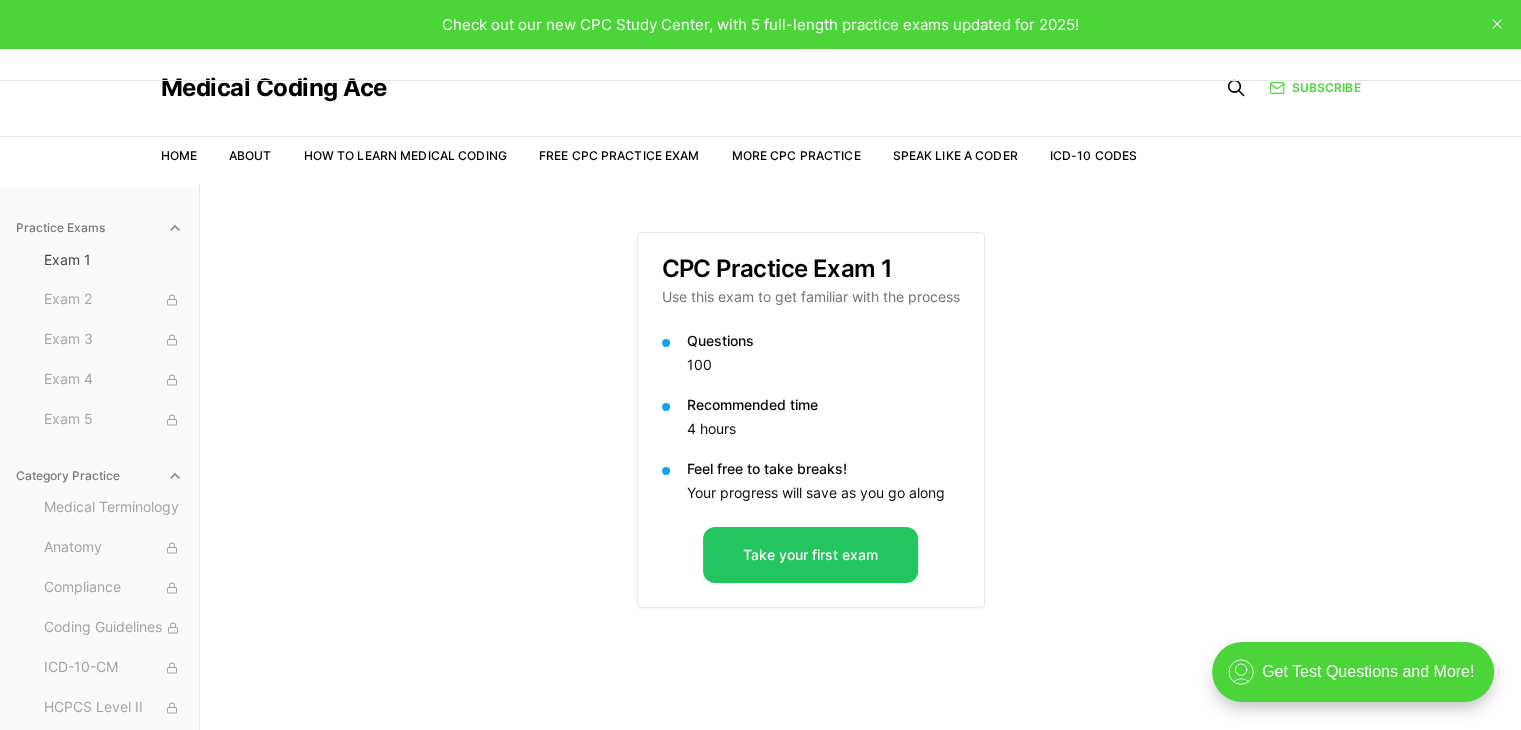 scroll, scrollTop: 0, scrollLeft: 0, axis: both 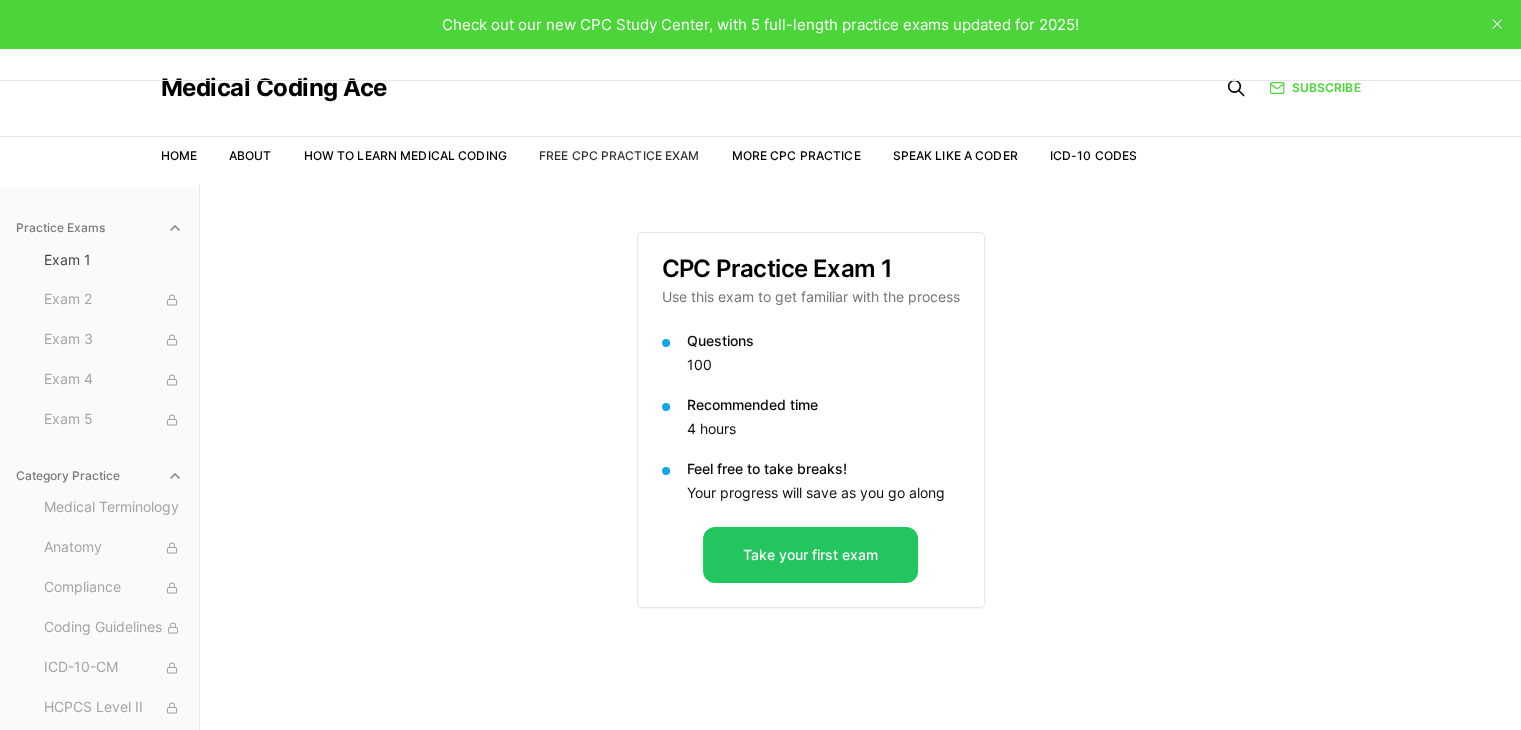 click on "Free CPC Practice Exam" at bounding box center [619, 155] 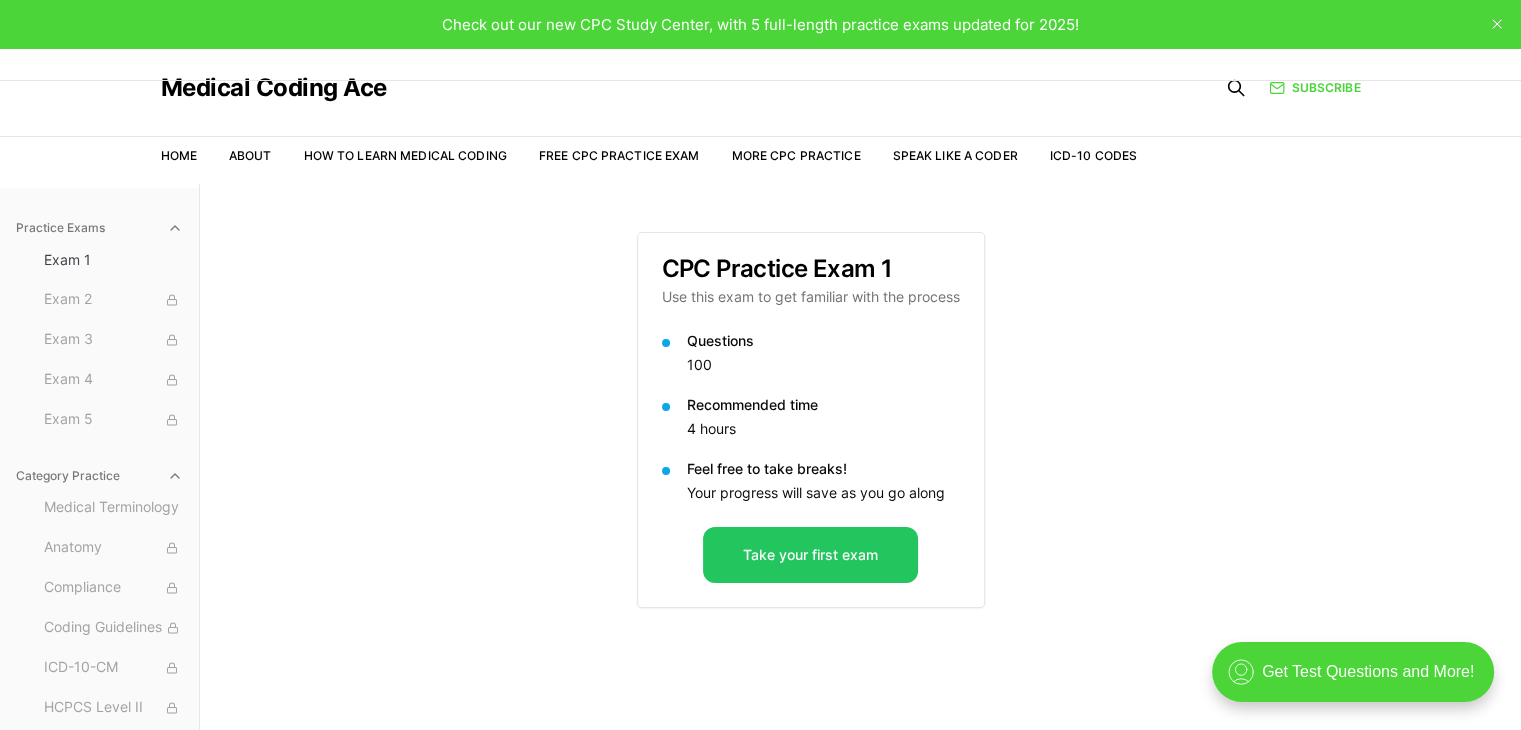 scroll, scrollTop: 0, scrollLeft: 0, axis: both 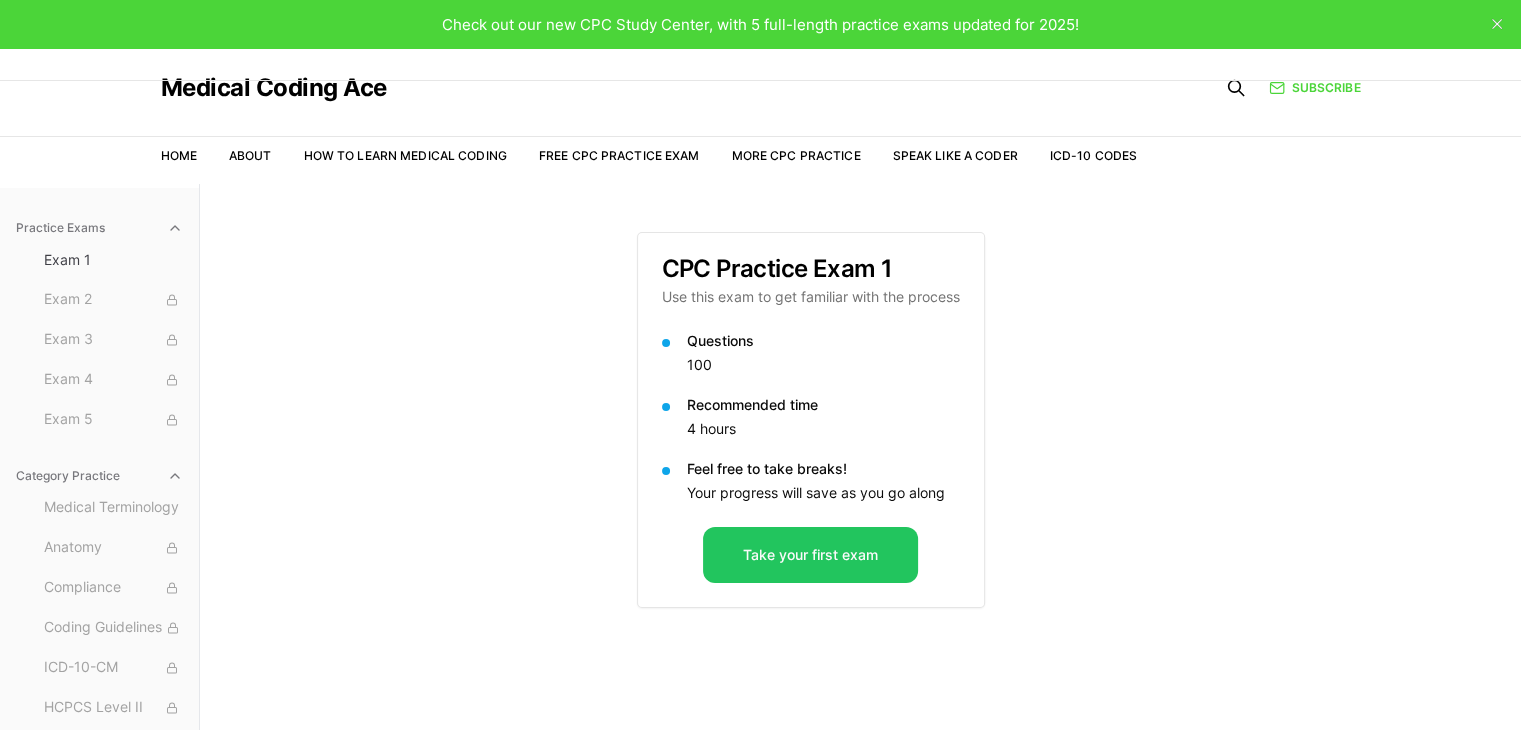 click on "Home
About
How to Learn Medical Coding
Free CPC Practice Exam
More CPC Practice
Speak Like a Coder
ICD-10 Codes" at bounding box center [649, 156] 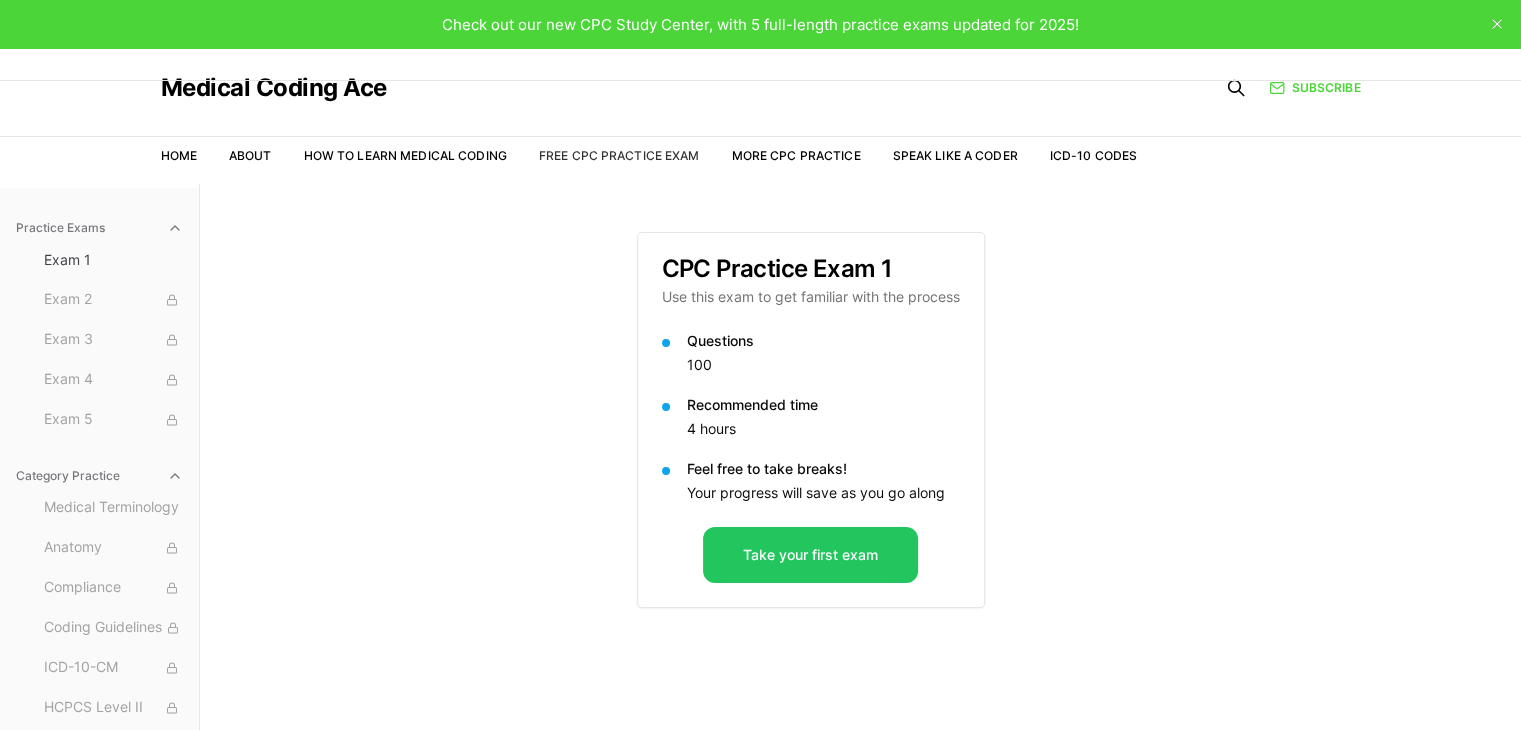 click on "Free CPC Practice Exam" at bounding box center [619, 155] 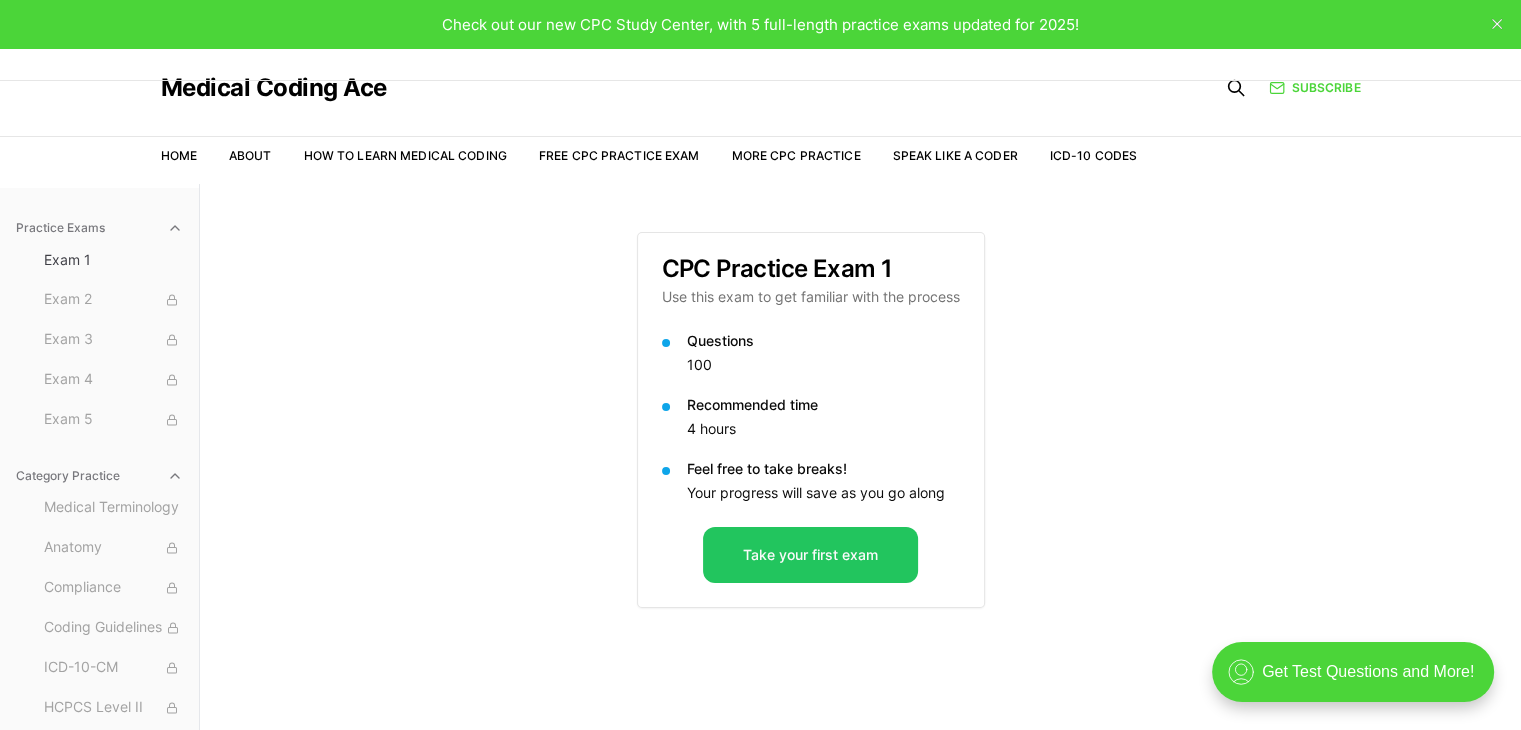 scroll, scrollTop: 0, scrollLeft: 0, axis: both 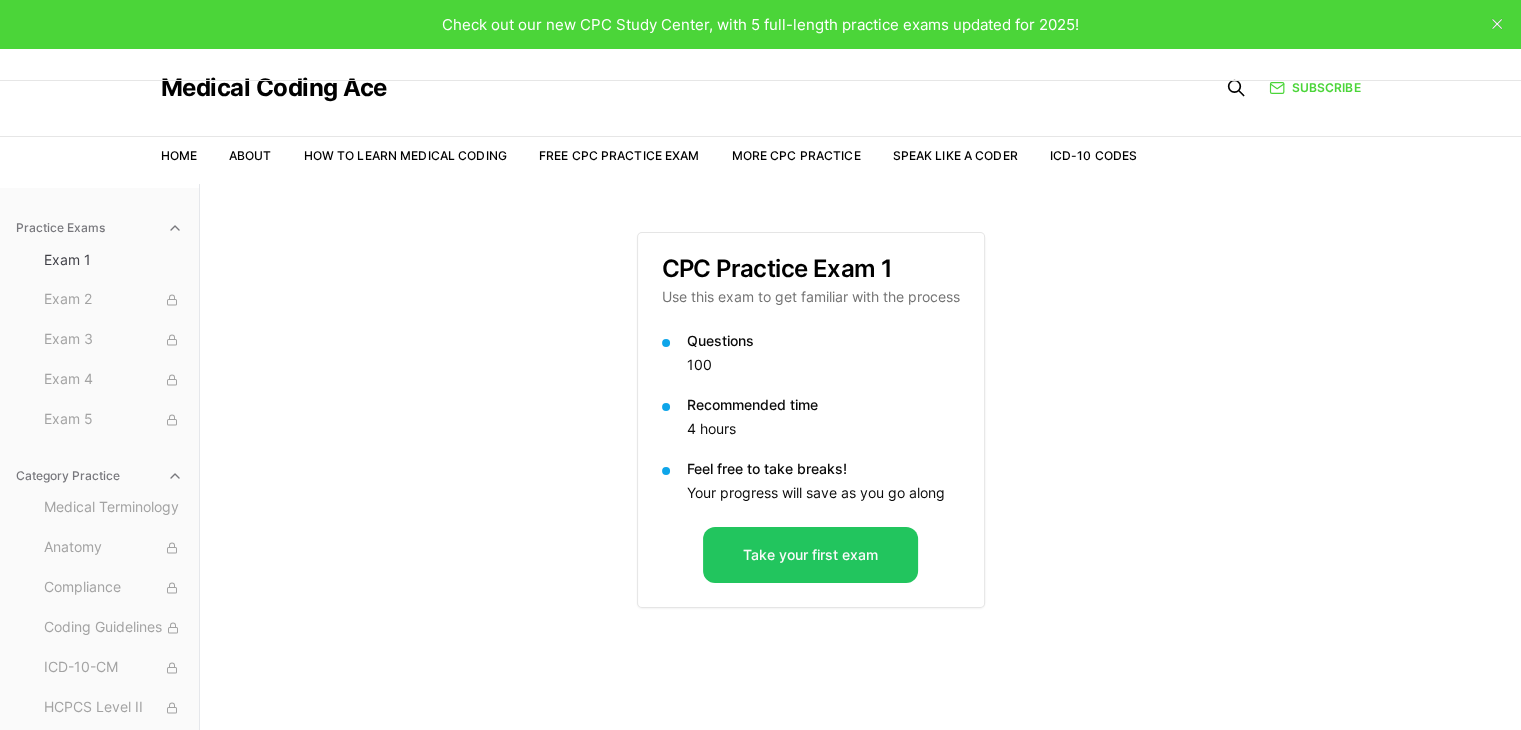 click on "Practice Exams Exam 1   Exam 2   Exam 3   Exam 4   Exam 5   Category Practice Medical Terminology   Anatomy   Compliance   Coding Guidelines   ICD-10-CM   HCPCS Level II   CPT 10000   CPT 20000   CPT 30000   CPT 40000   CPT 50000   CPT 60000   Radiology   Pathology   Medicine   E/M   Anesthesia   Case Studies   CPC Practice Exam 1 Use this exam to get familiar with the process Questions 100 Recommended time 4 hours Feel free to take breaks! Your progress will save as you go along Take your first exam" at bounding box center (760, 549) 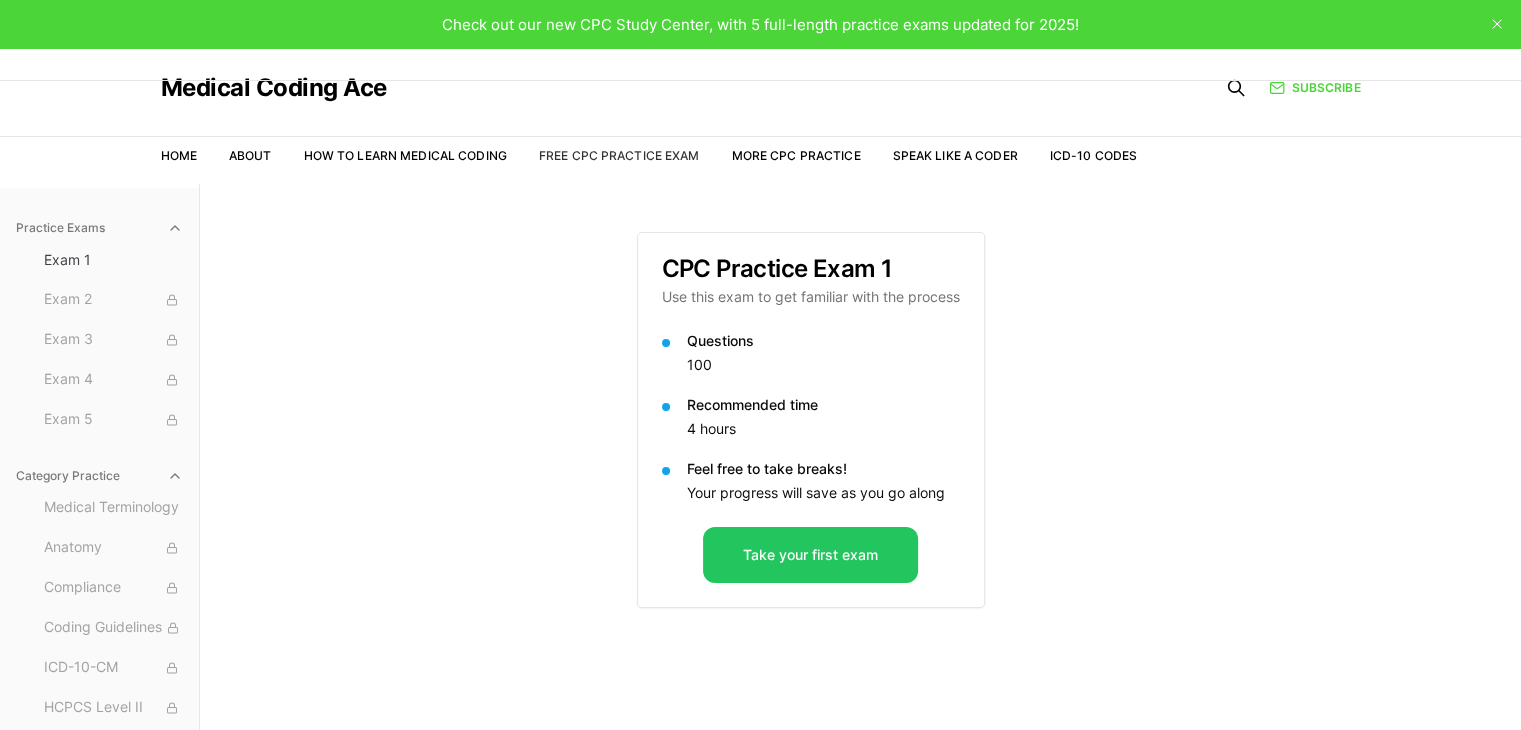 click on "Free CPC Practice Exam" at bounding box center [619, 155] 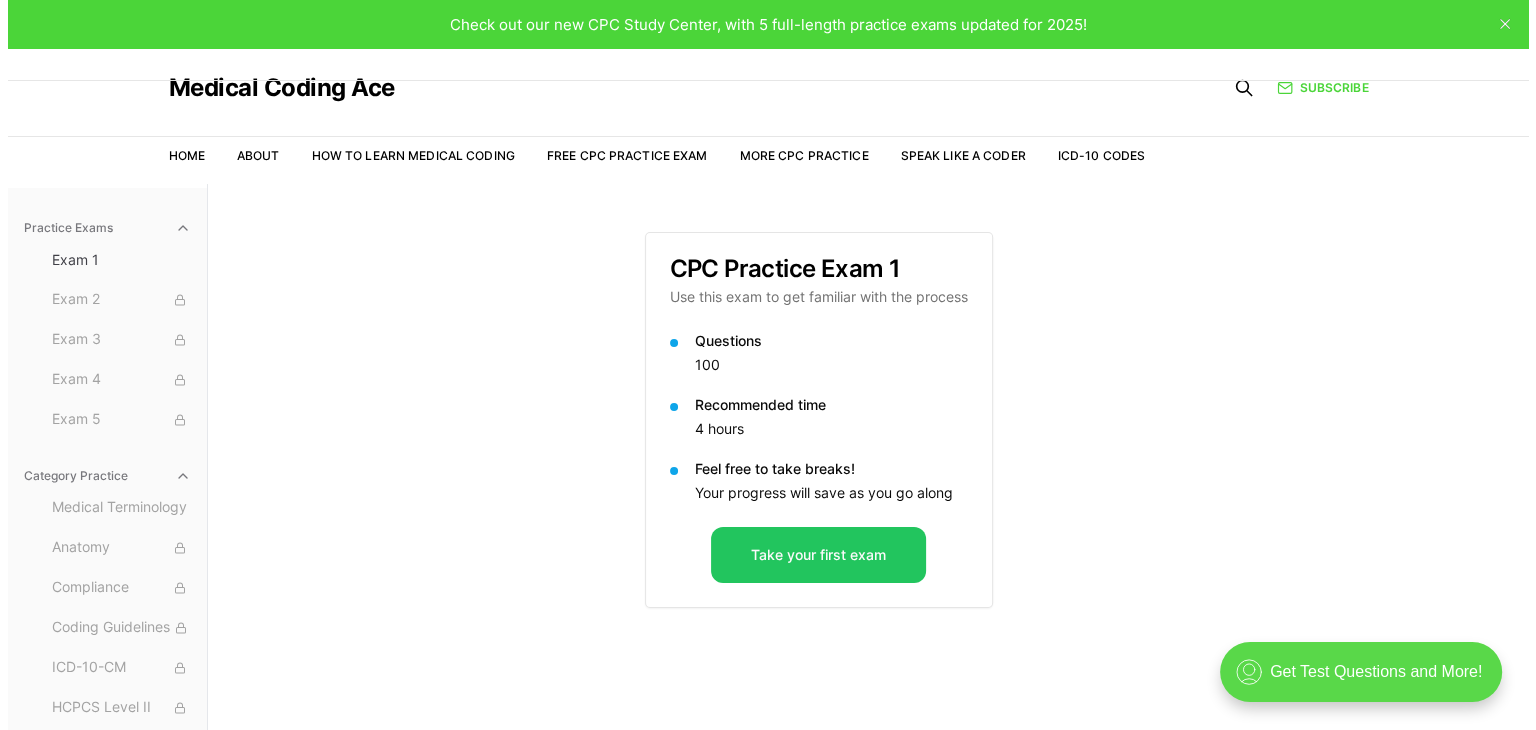 scroll, scrollTop: 0, scrollLeft: 0, axis: both 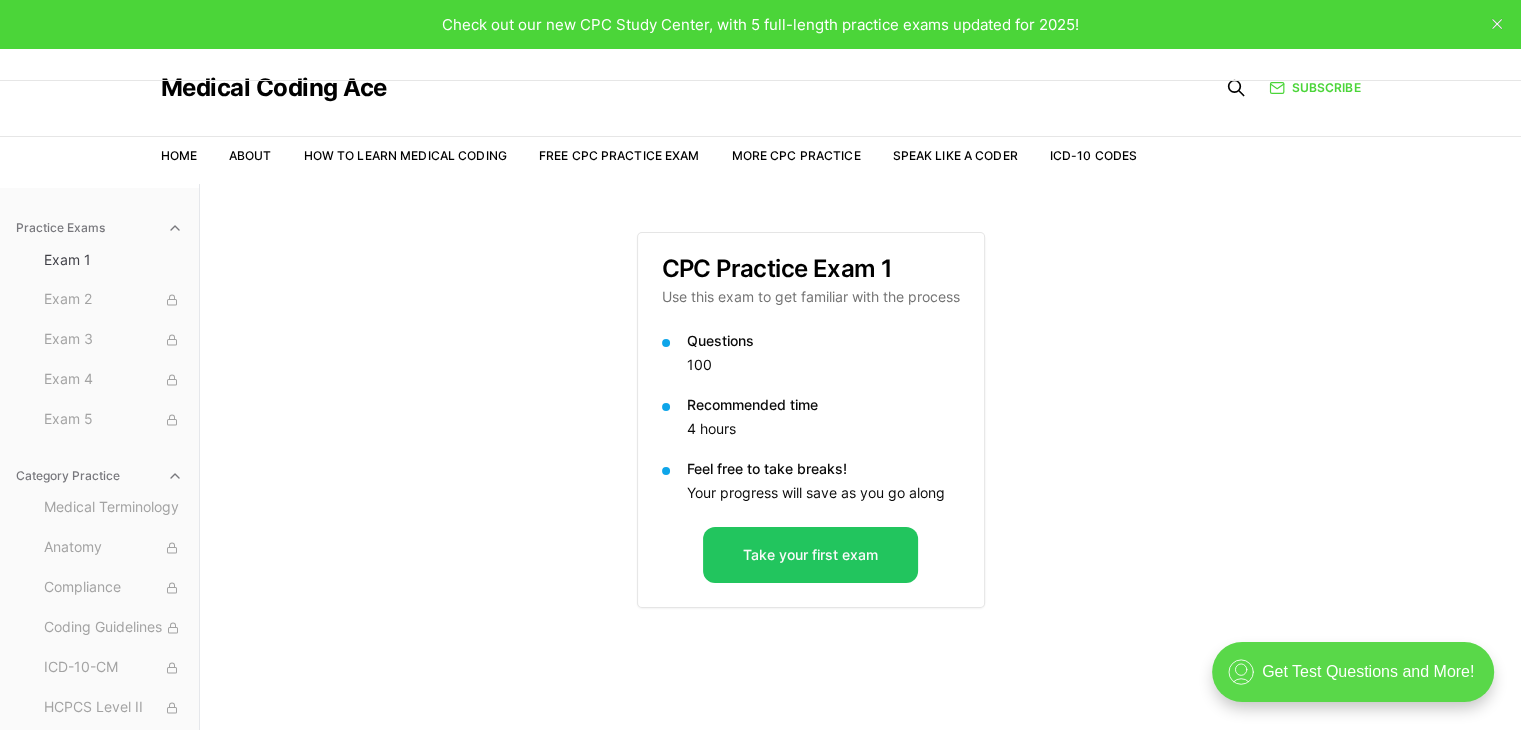click on ".cls-1{fill:none;stroke:currentColor;stroke-linecap:round;stroke-linejoin:round;stroke-width:0.8px;}   Get Test Questions and More!" at bounding box center (1353, 672) 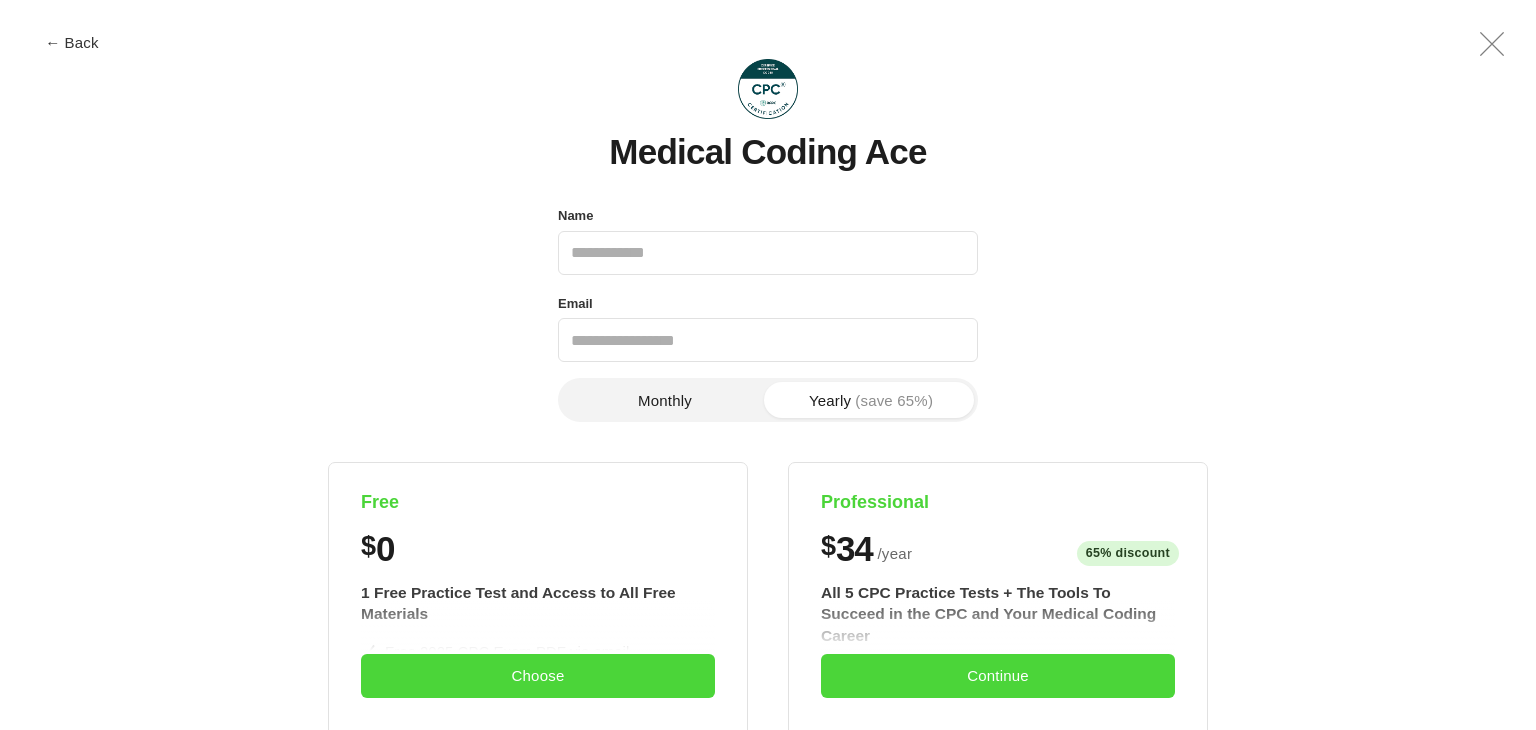 scroll, scrollTop: 0, scrollLeft: 0, axis: both 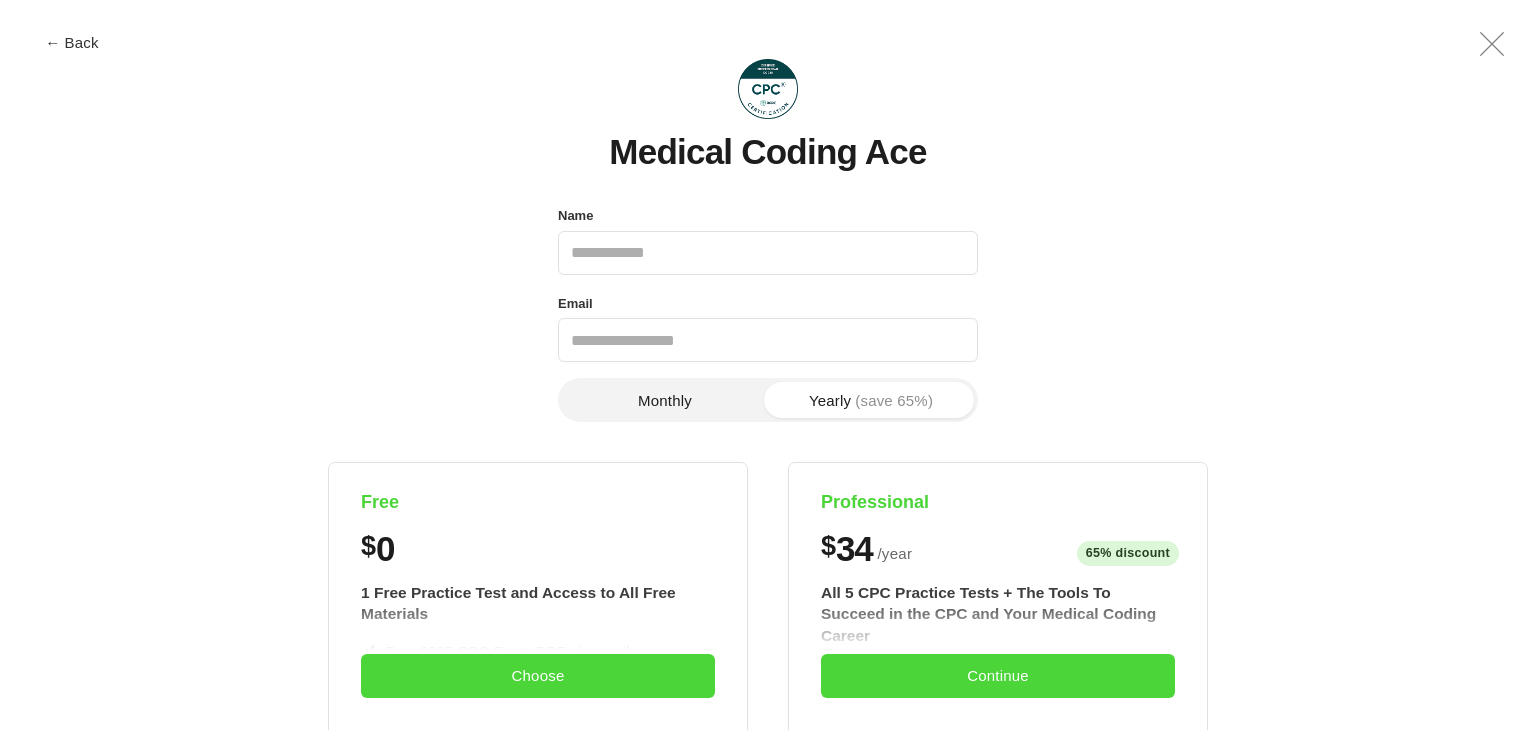 click on "Name" at bounding box center [768, 253] 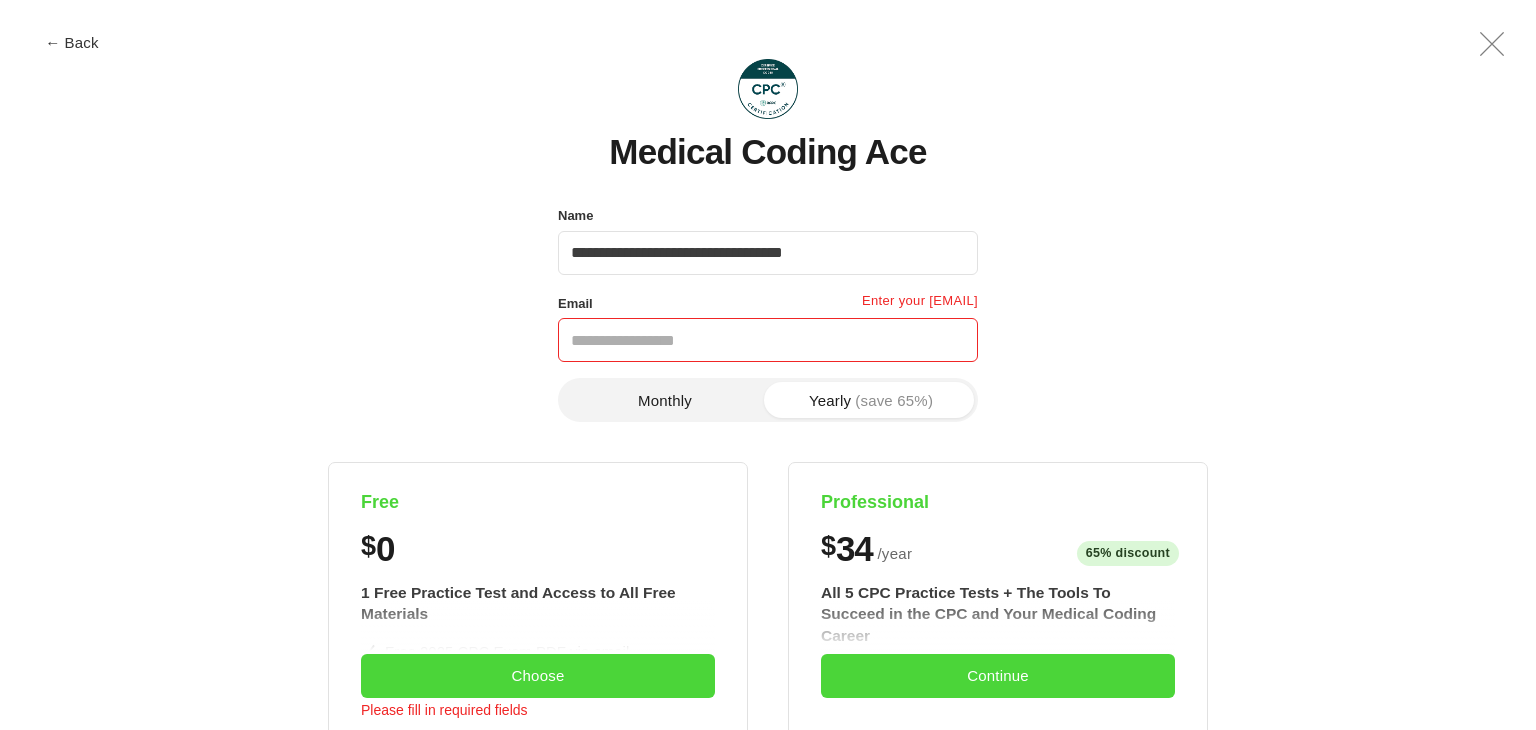 drag, startPoint x: 656, startPoint y: 254, endPoint x: 860, endPoint y: 251, distance: 204.02206 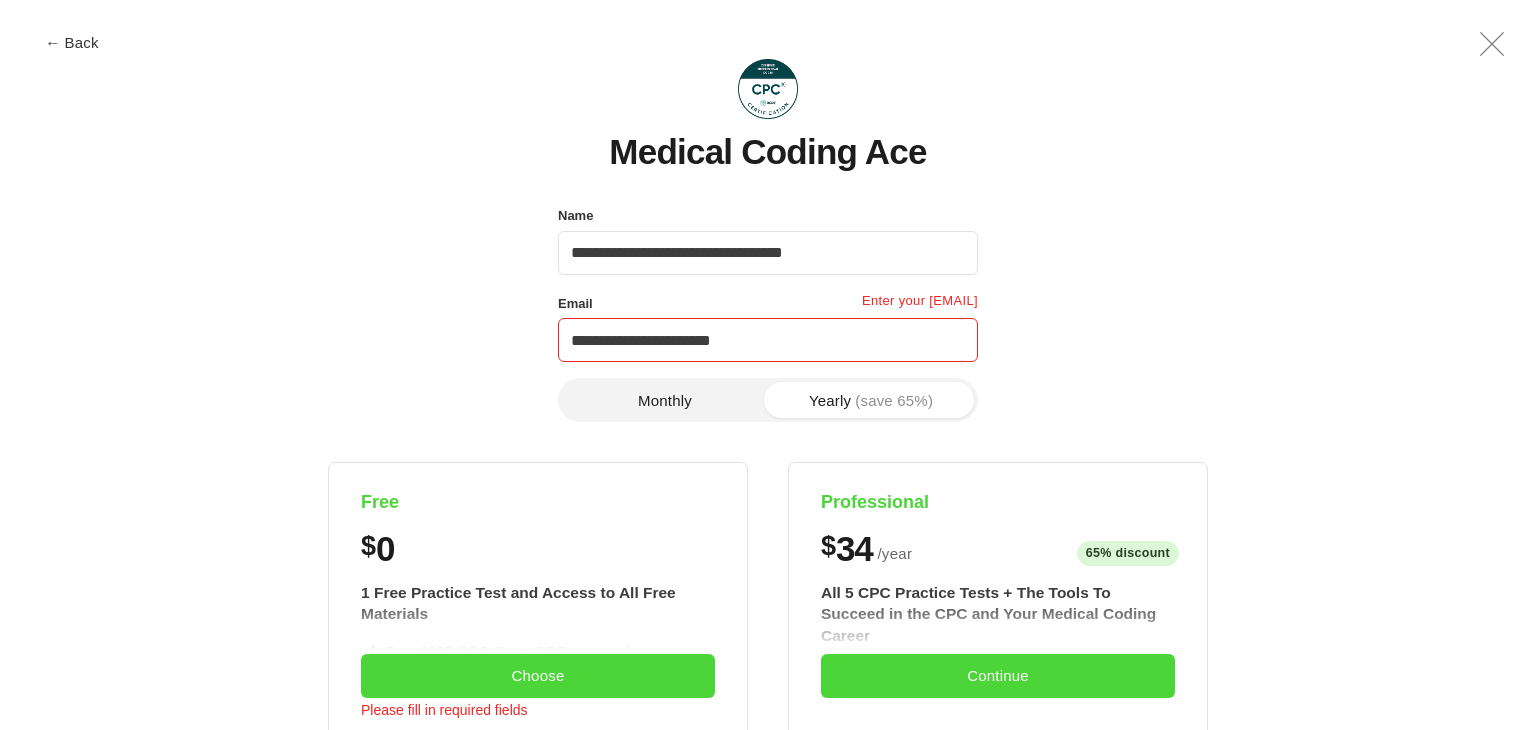 click on "**********" at bounding box center (768, 340) 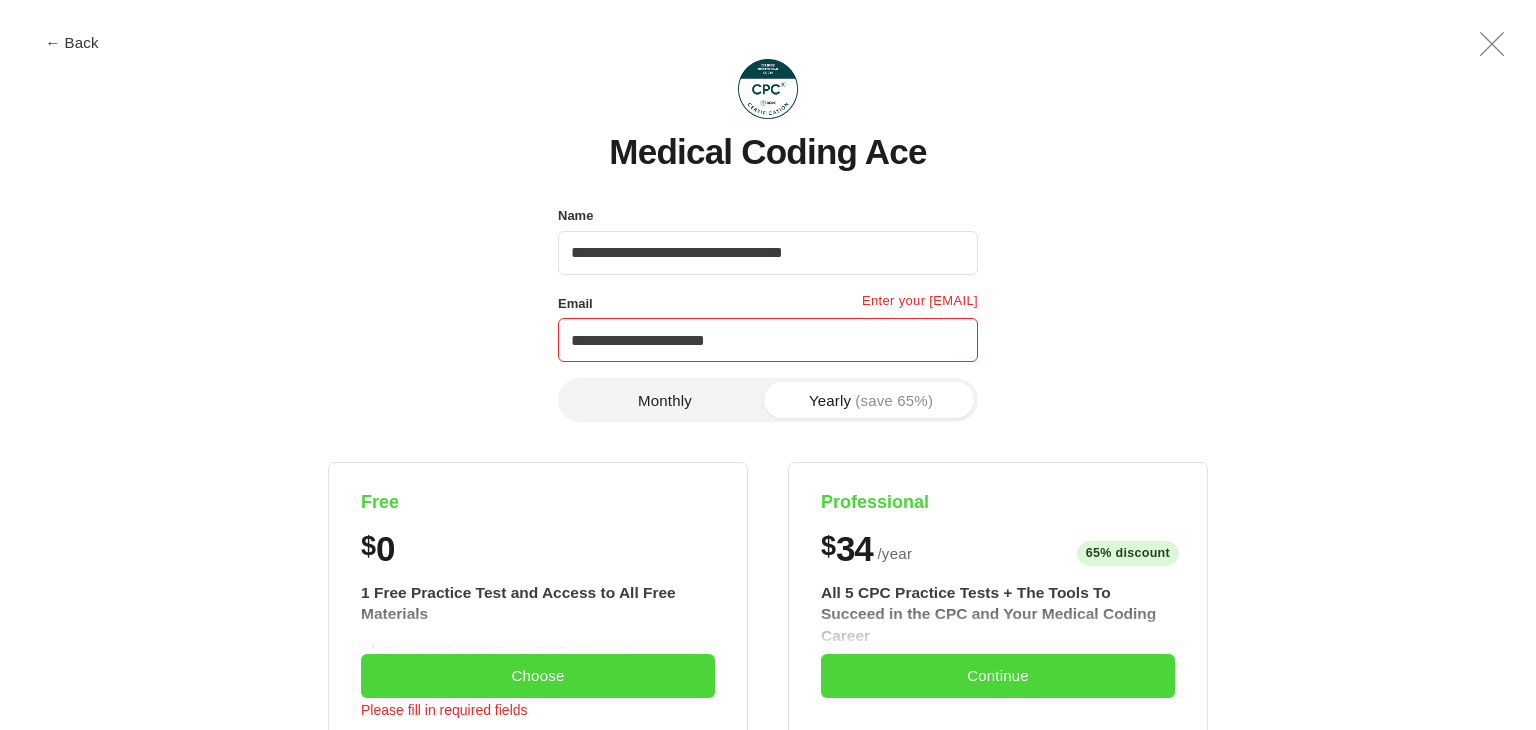 type on "**********" 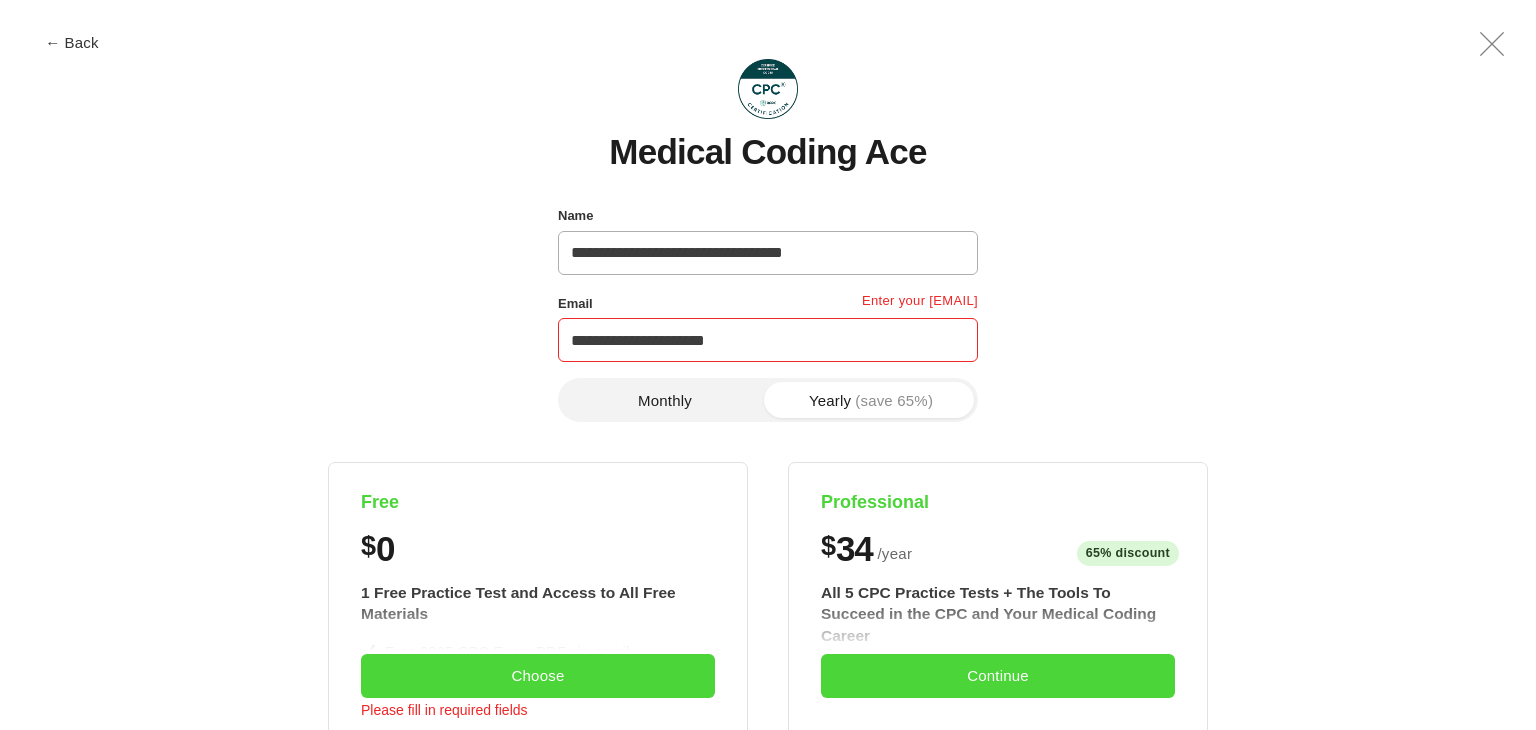drag, startPoint x: 652, startPoint y: 253, endPoint x: 860, endPoint y: 254, distance: 208.00241 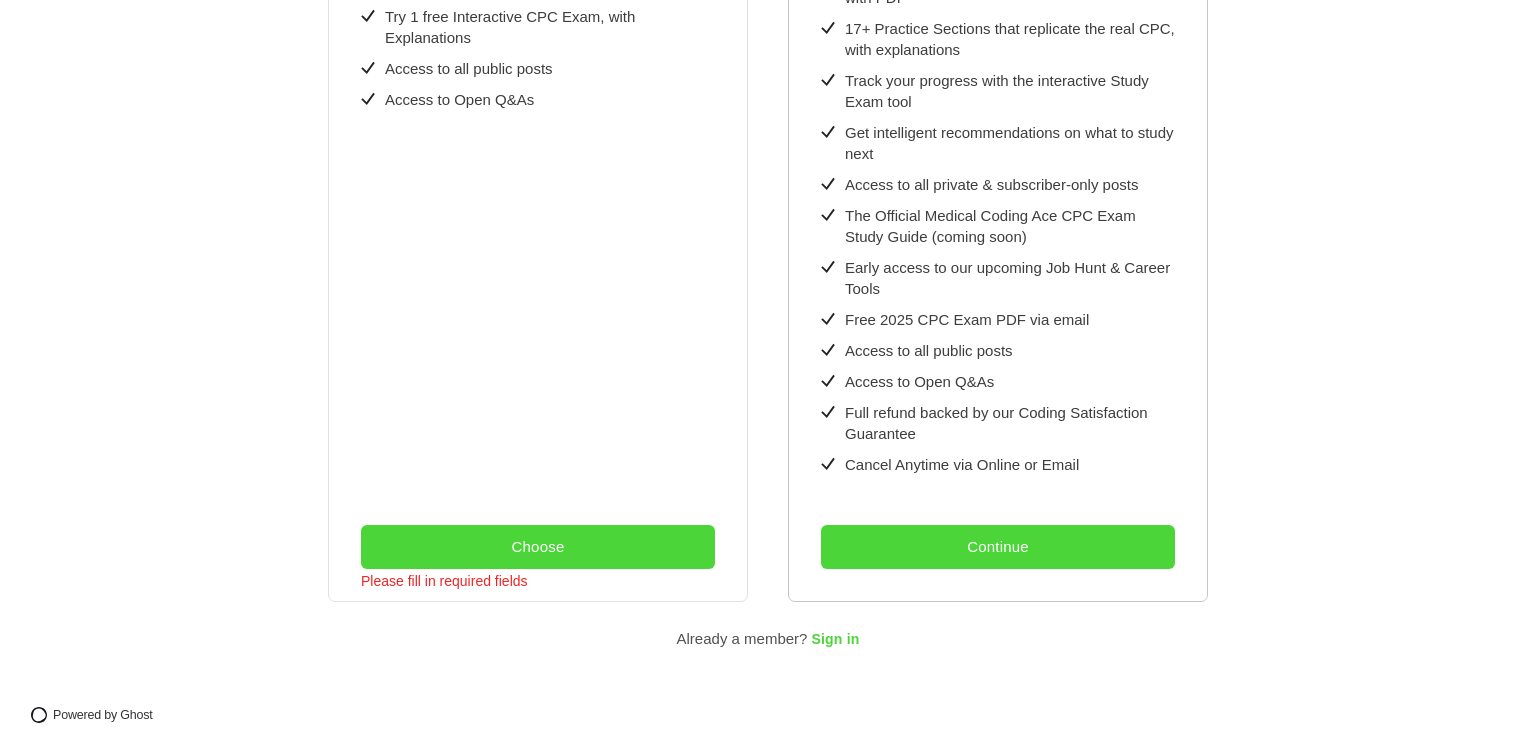 scroll, scrollTop: 698, scrollLeft: 0, axis: vertical 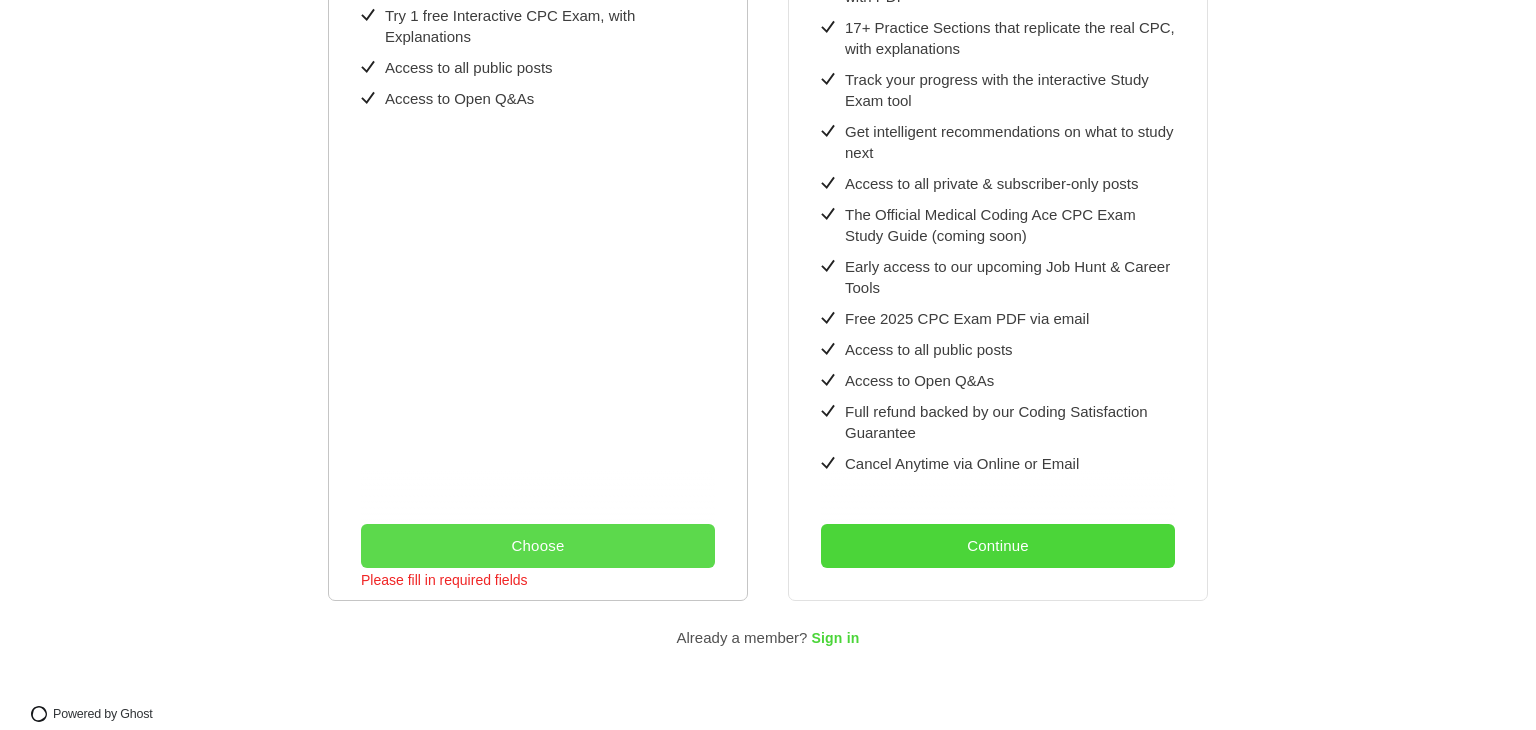 type on "**********" 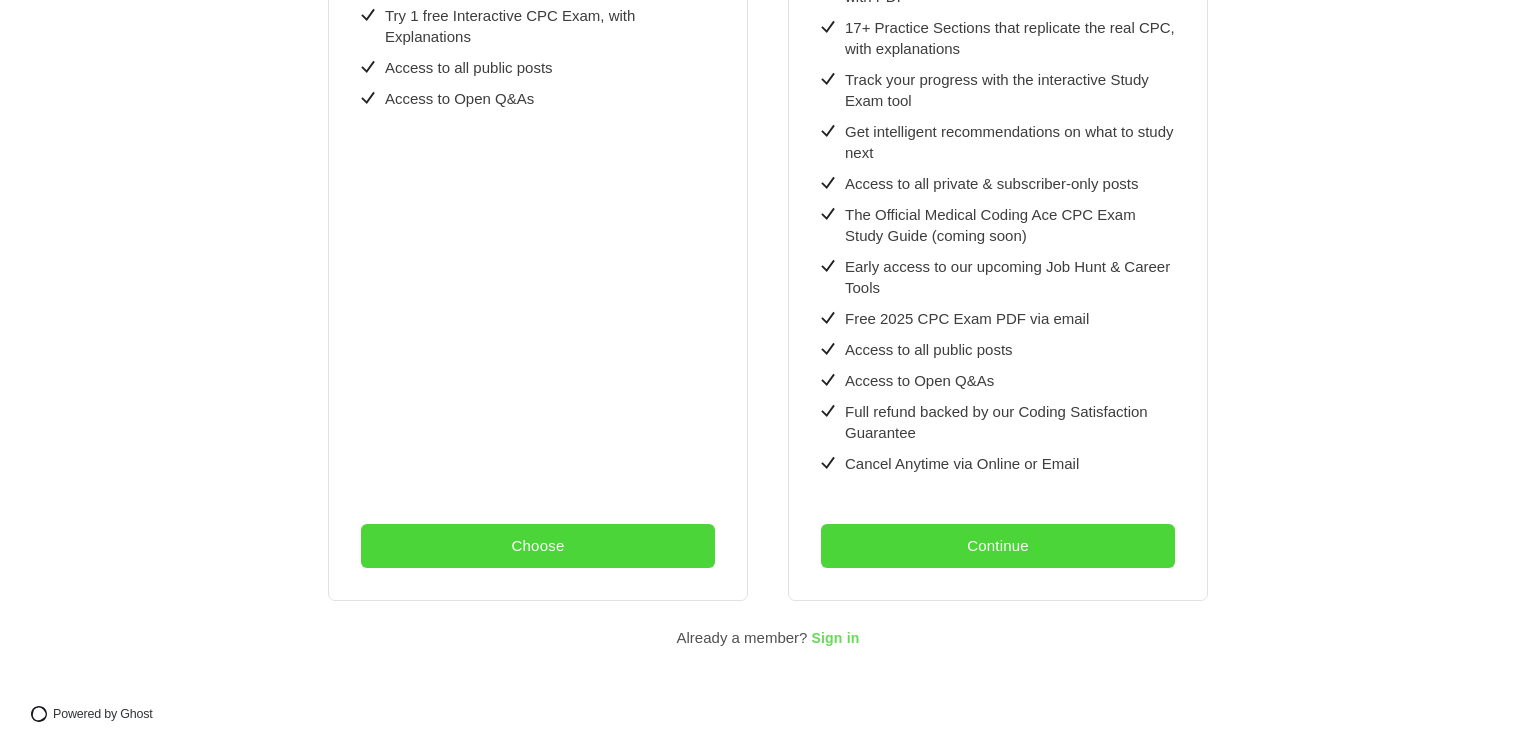 click on "Sign in" at bounding box center (835, 639) 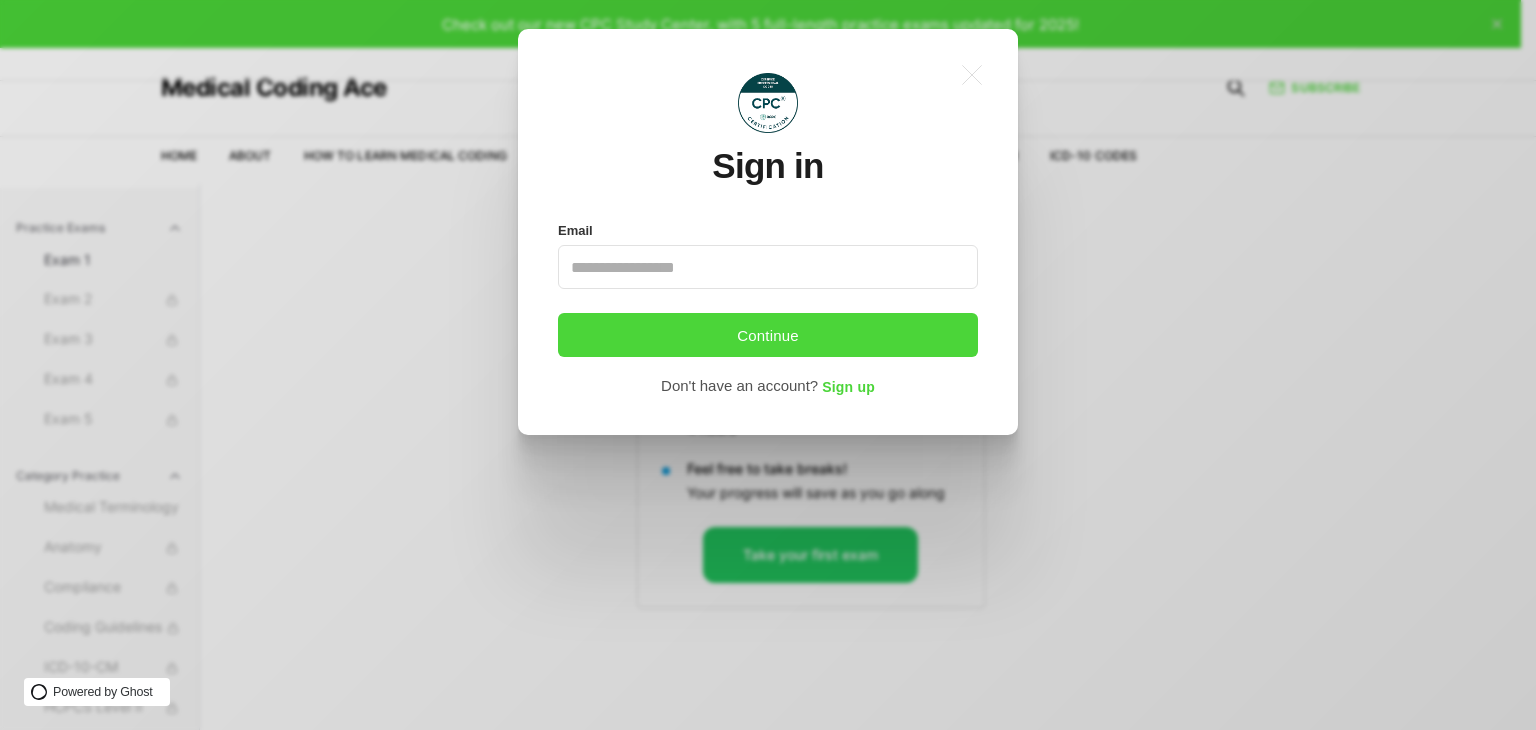 click on "Email" at bounding box center [768, 267] 